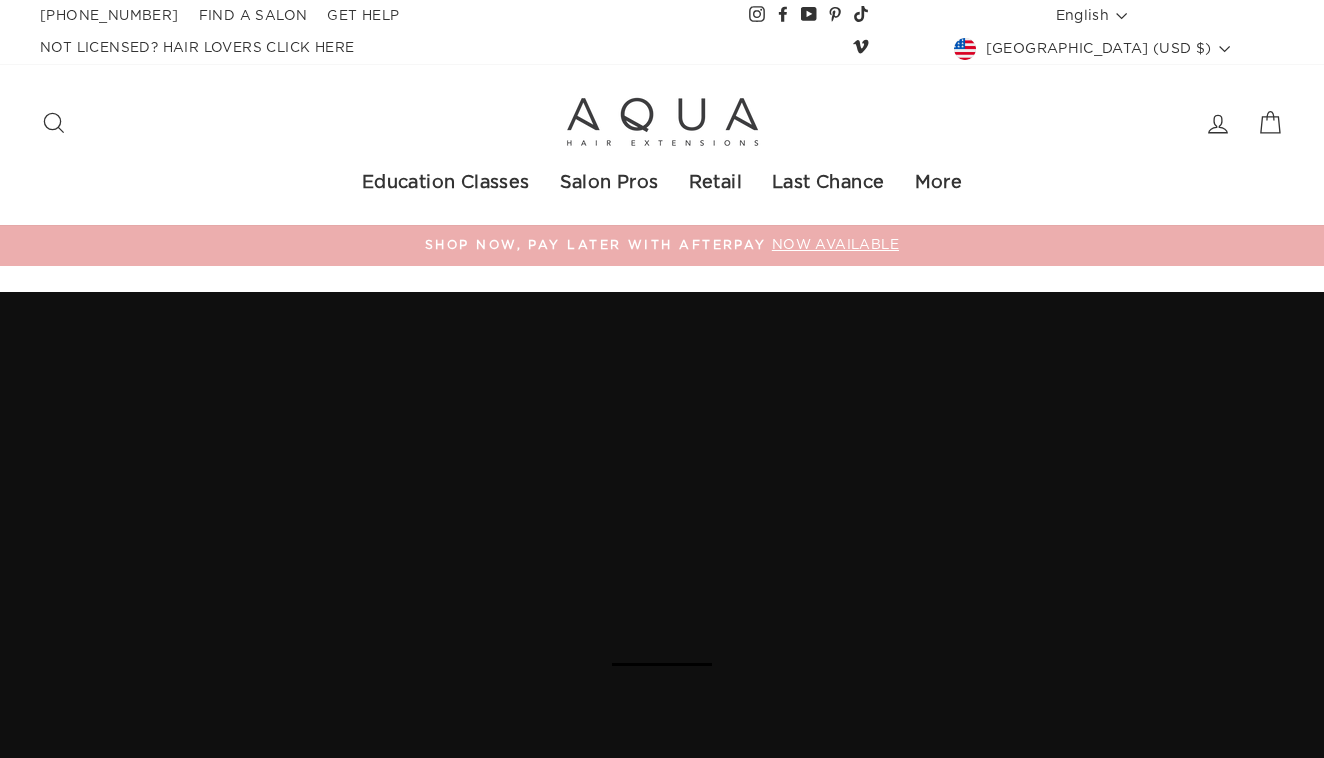 scroll, scrollTop: 0, scrollLeft: 0, axis: both 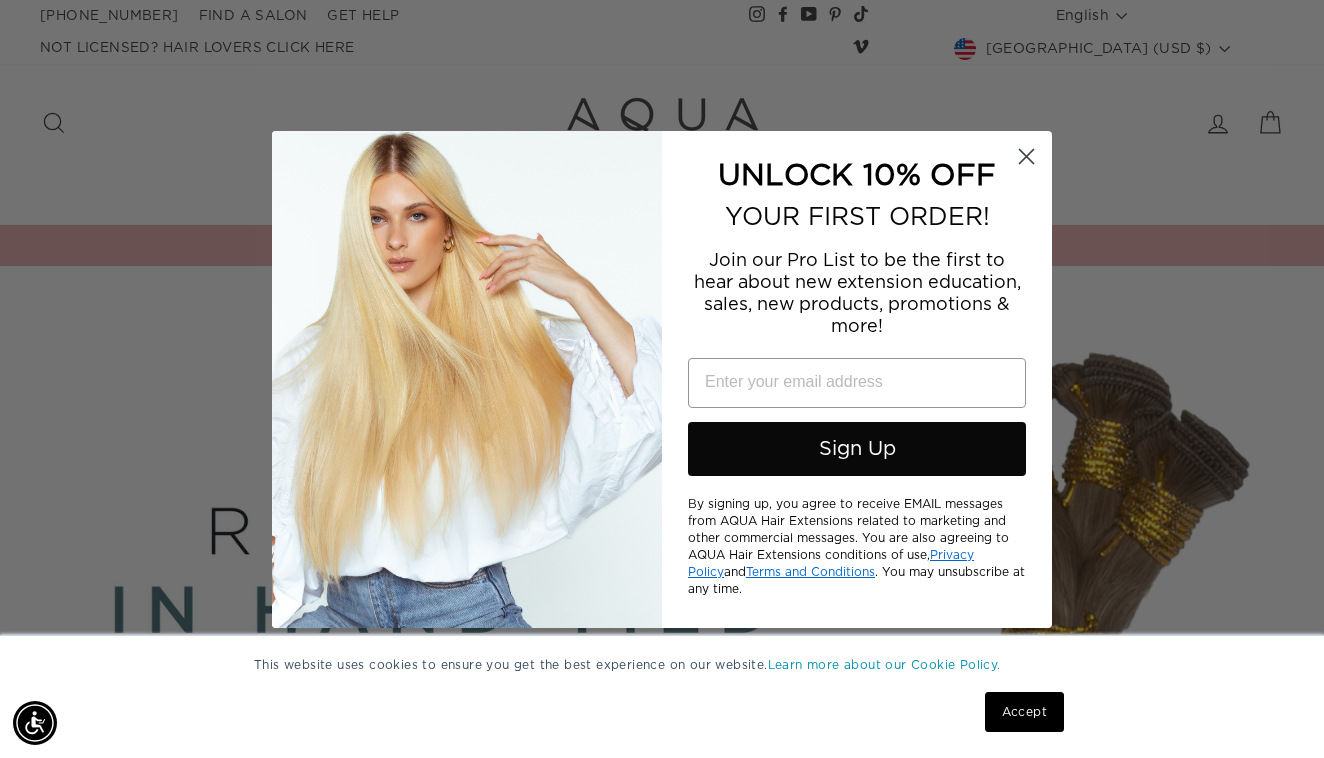 click 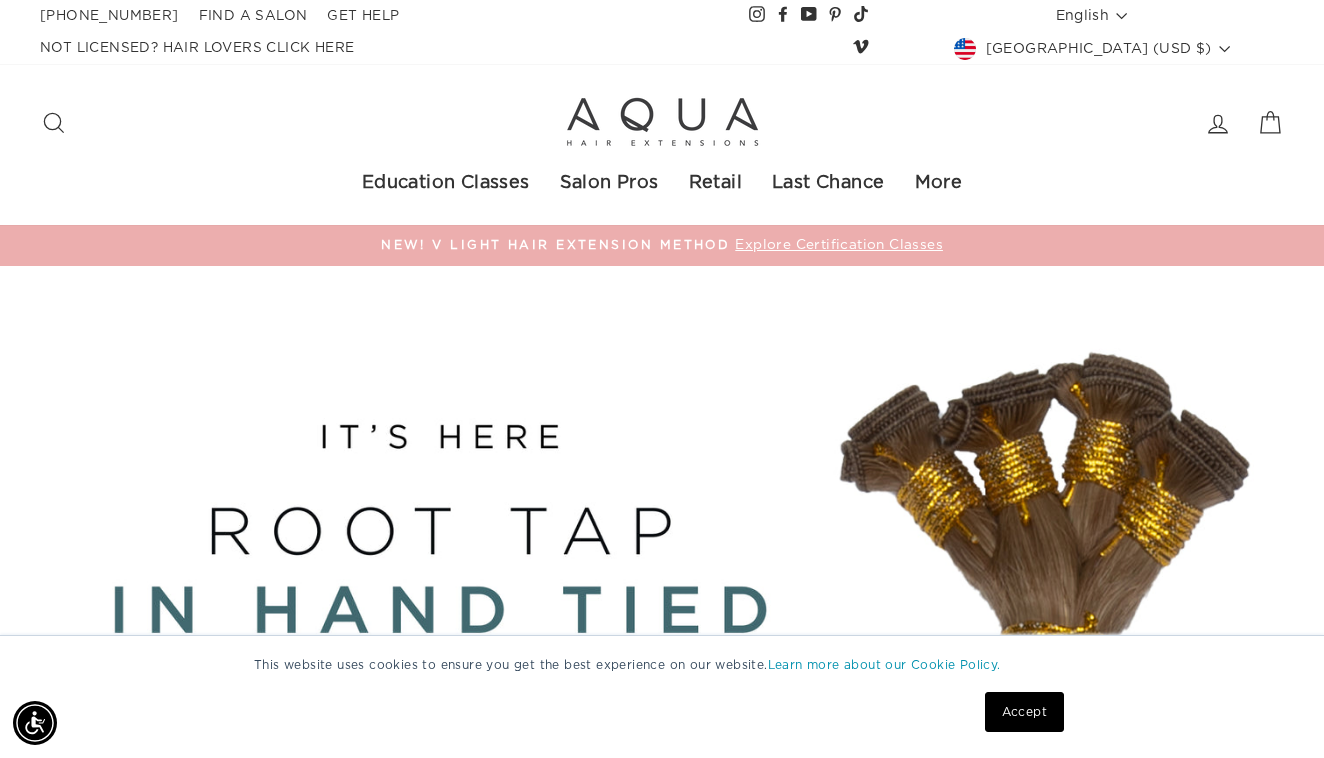 click 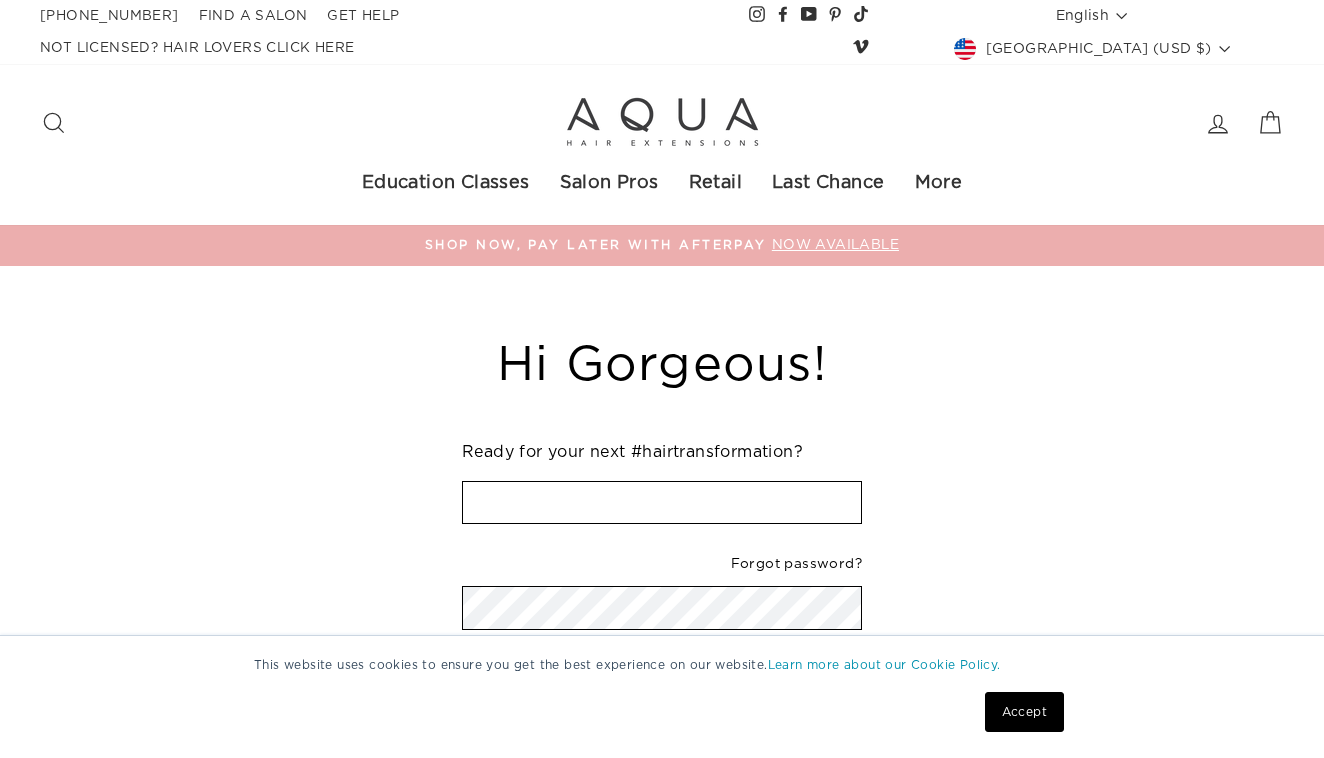 scroll, scrollTop: 0, scrollLeft: 0, axis: both 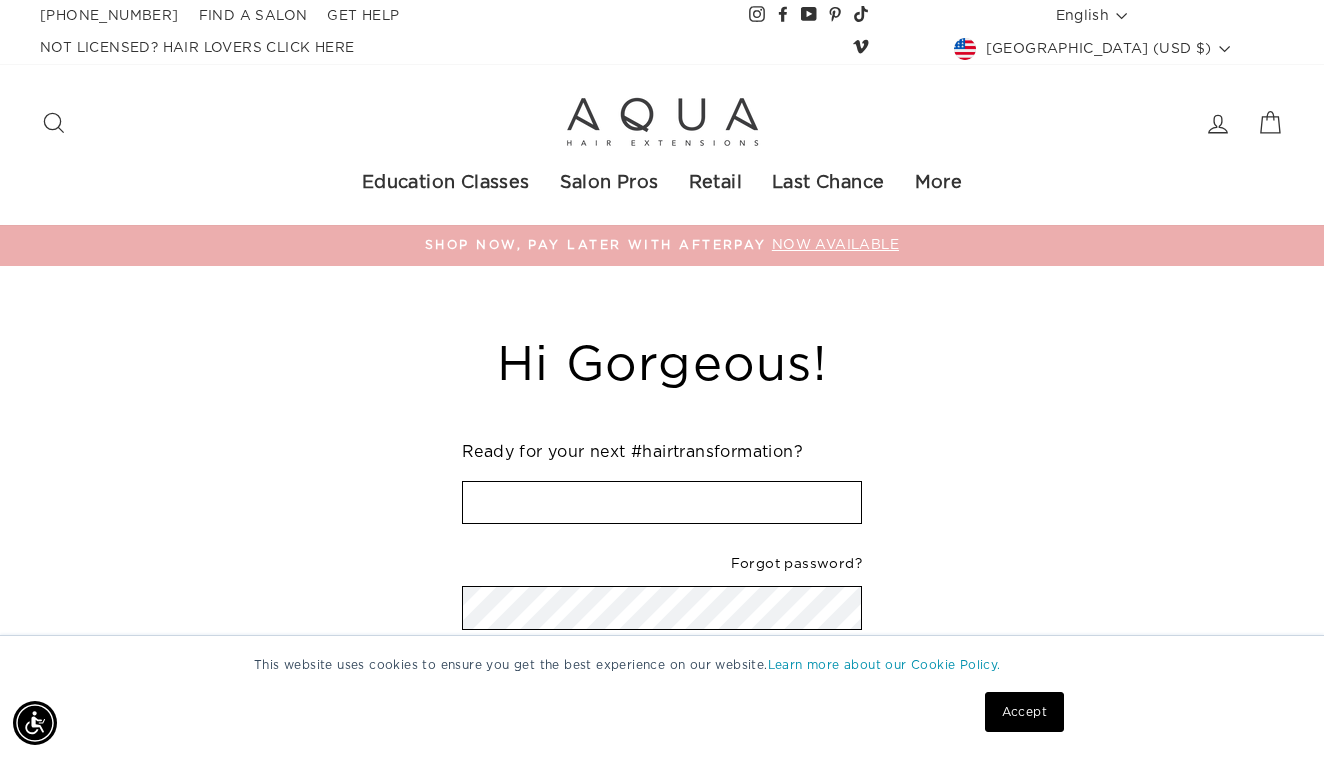 type on "kayla.picinich@aol.com" 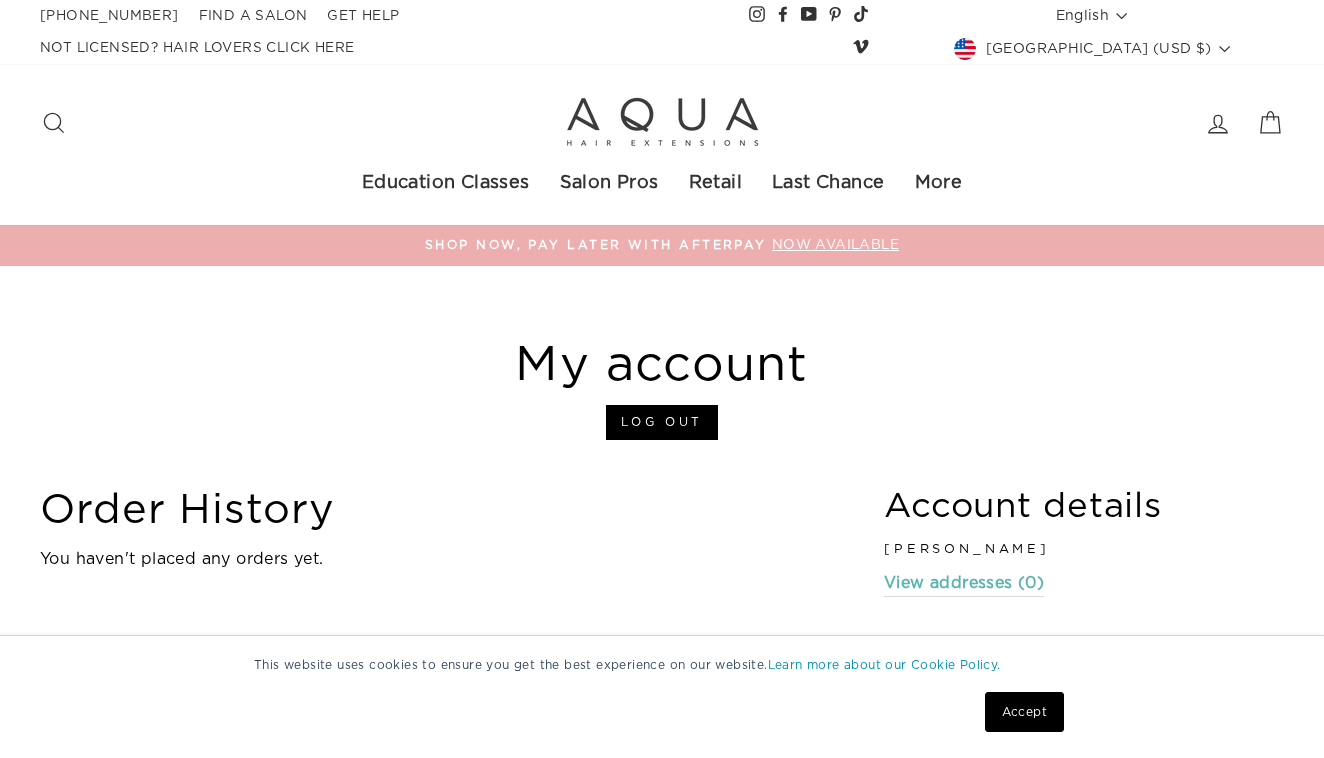 scroll, scrollTop: 0, scrollLeft: 0, axis: both 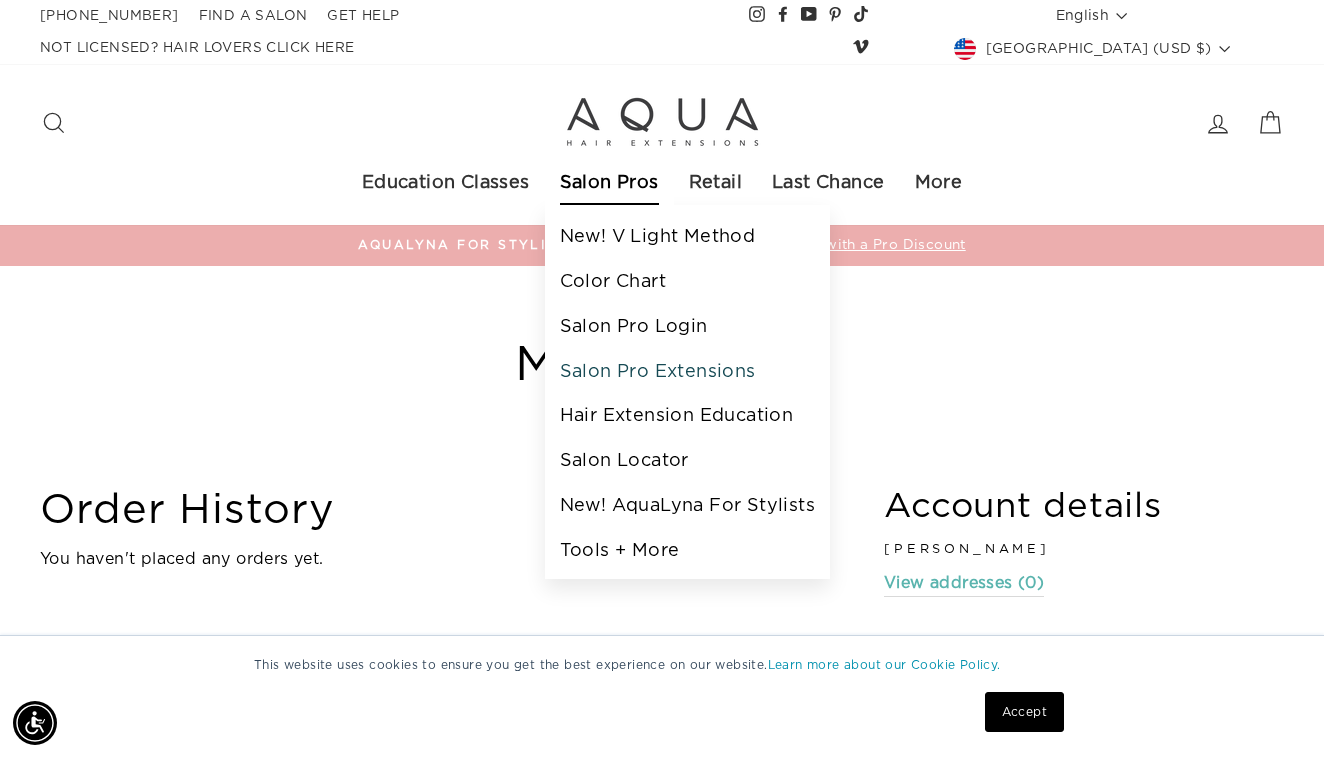 click on "Salon Pro Extensions" at bounding box center (687, 372) 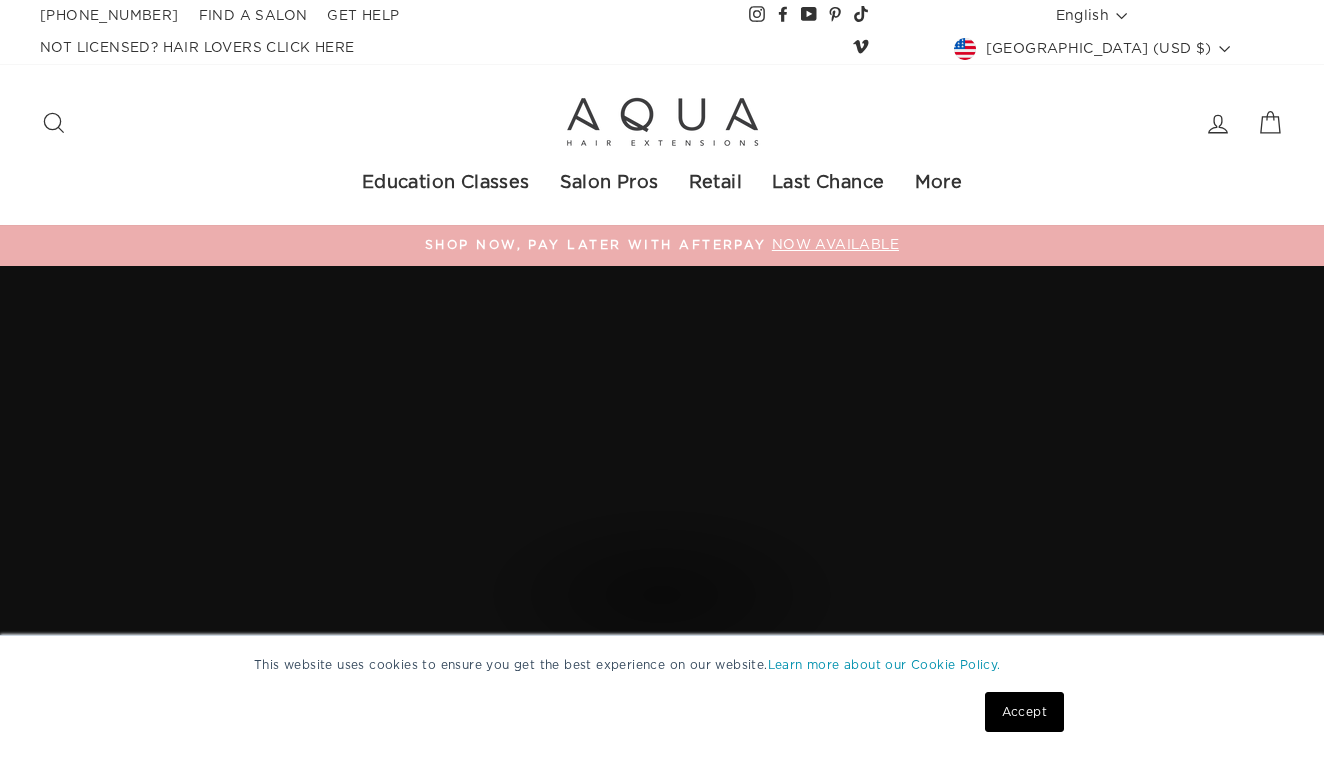 scroll, scrollTop: 0, scrollLeft: 0, axis: both 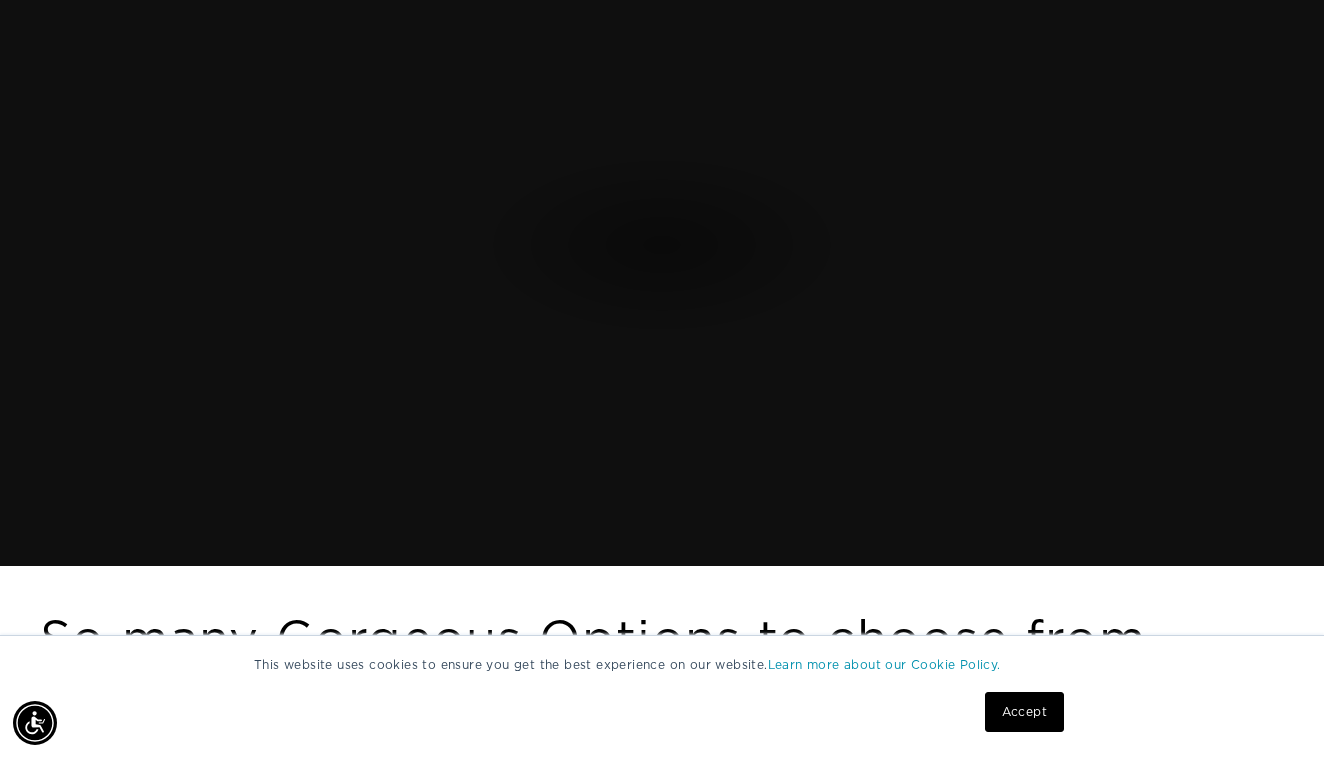 click on "Accept" at bounding box center [1024, 712] 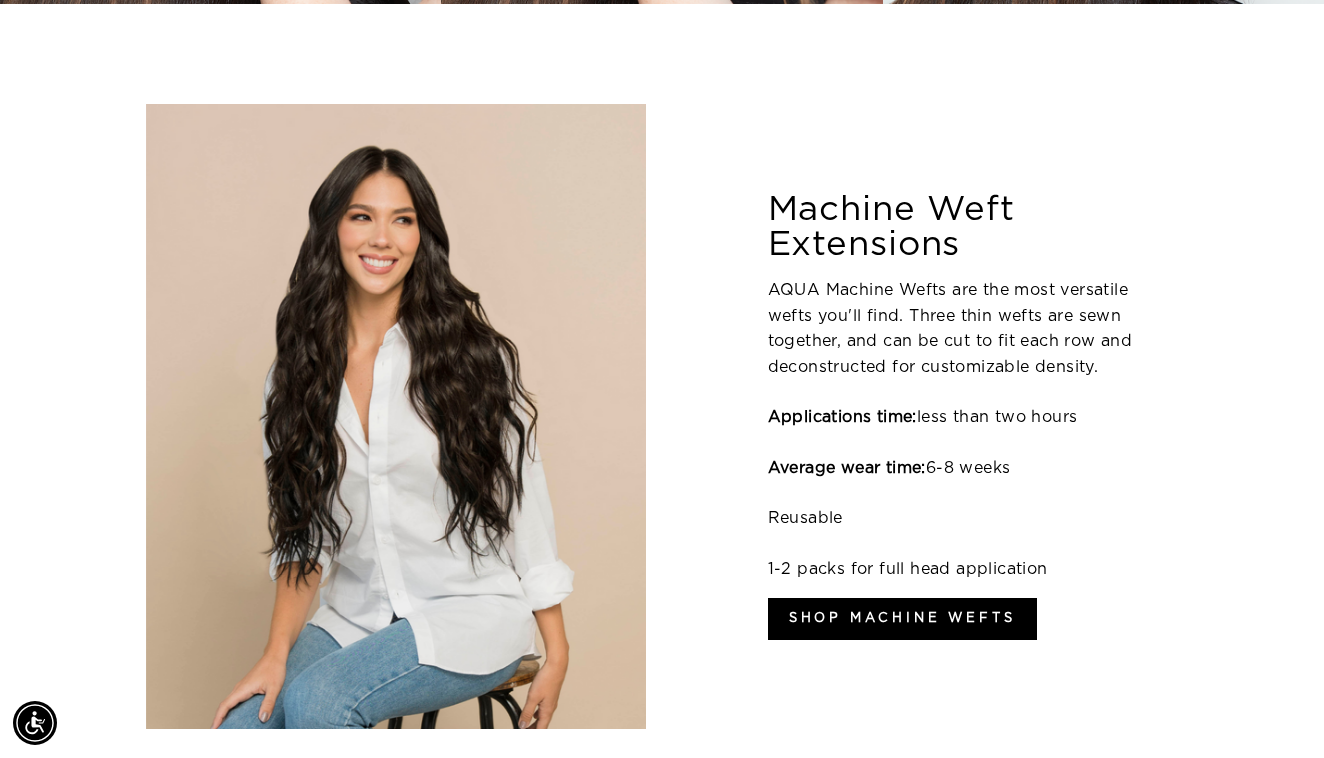 scroll, scrollTop: 6312, scrollLeft: 0, axis: vertical 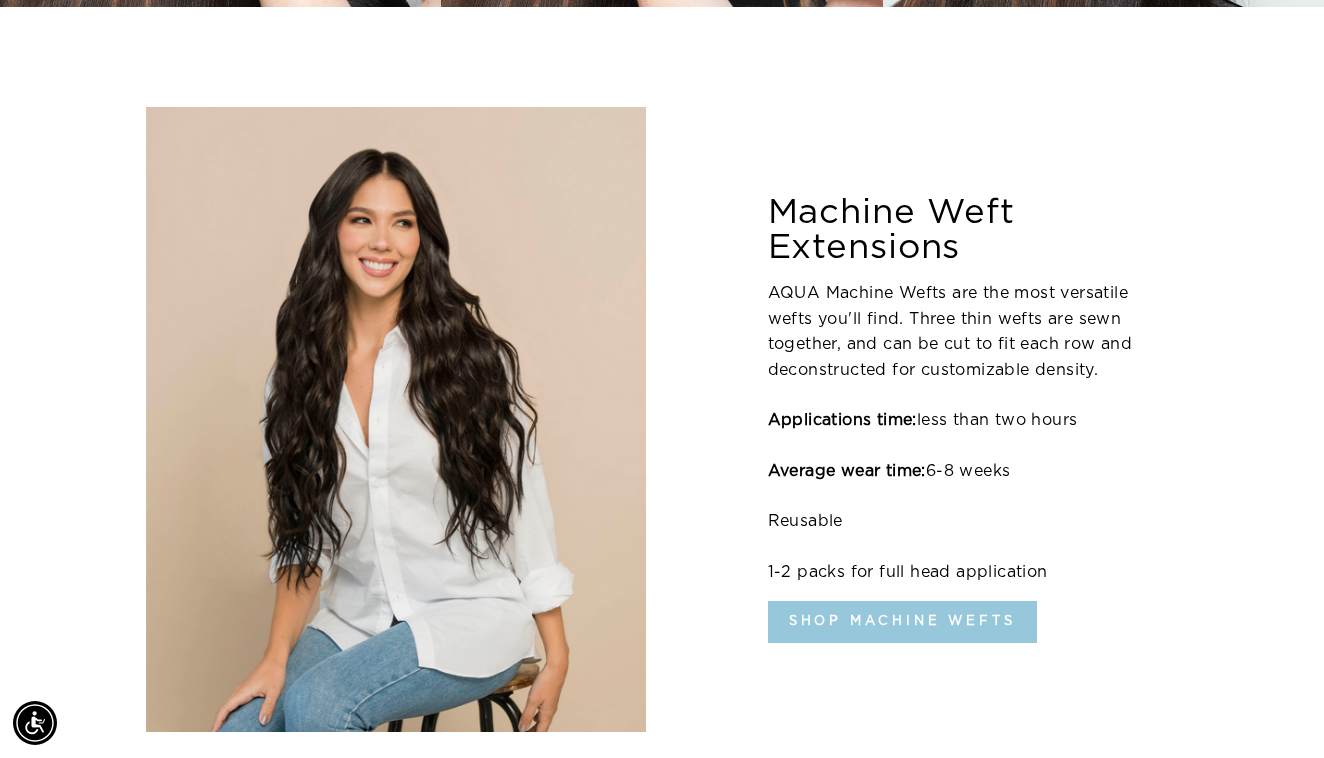 click on "Shop Machine Wefts" at bounding box center (902, 622) 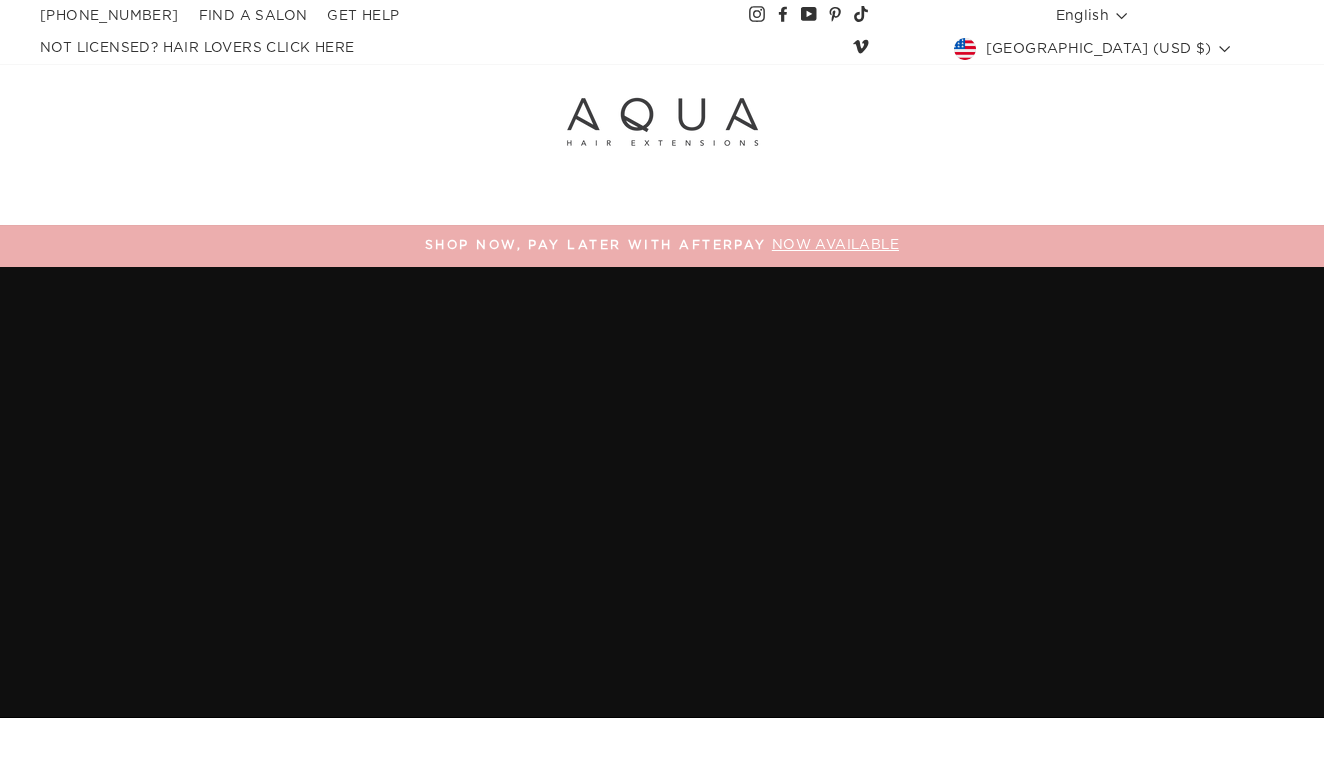 scroll, scrollTop: 0, scrollLeft: 0, axis: both 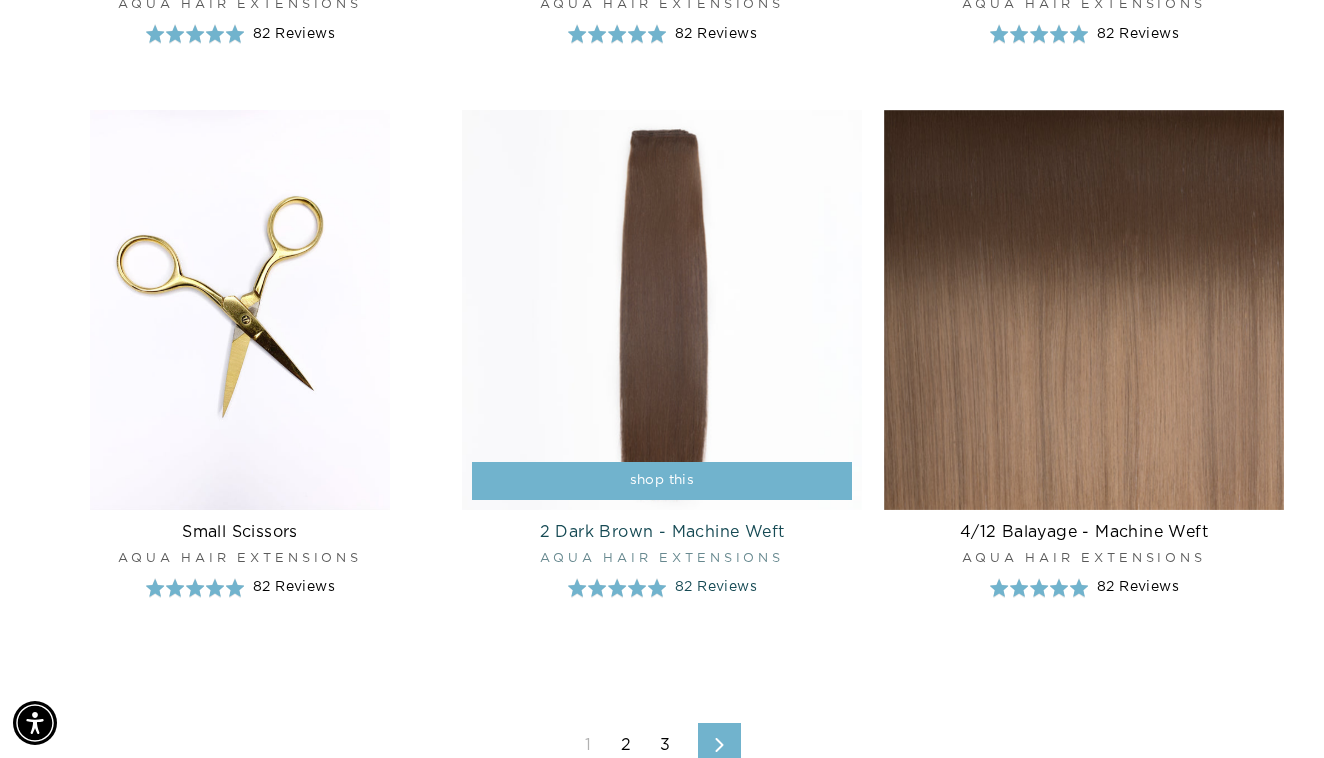 click at bounding box center [662, 310] 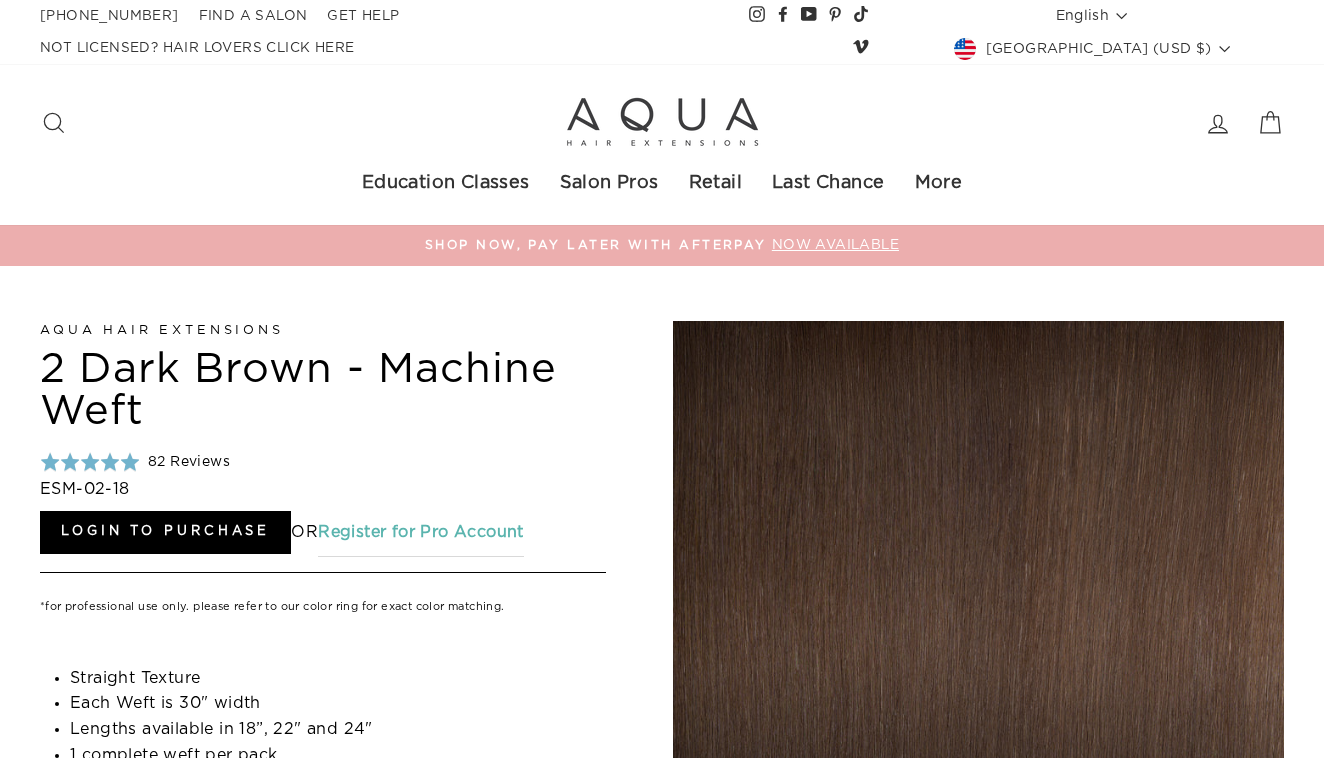 scroll, scrollTop: 0, scrollLeft: 0, axis: both 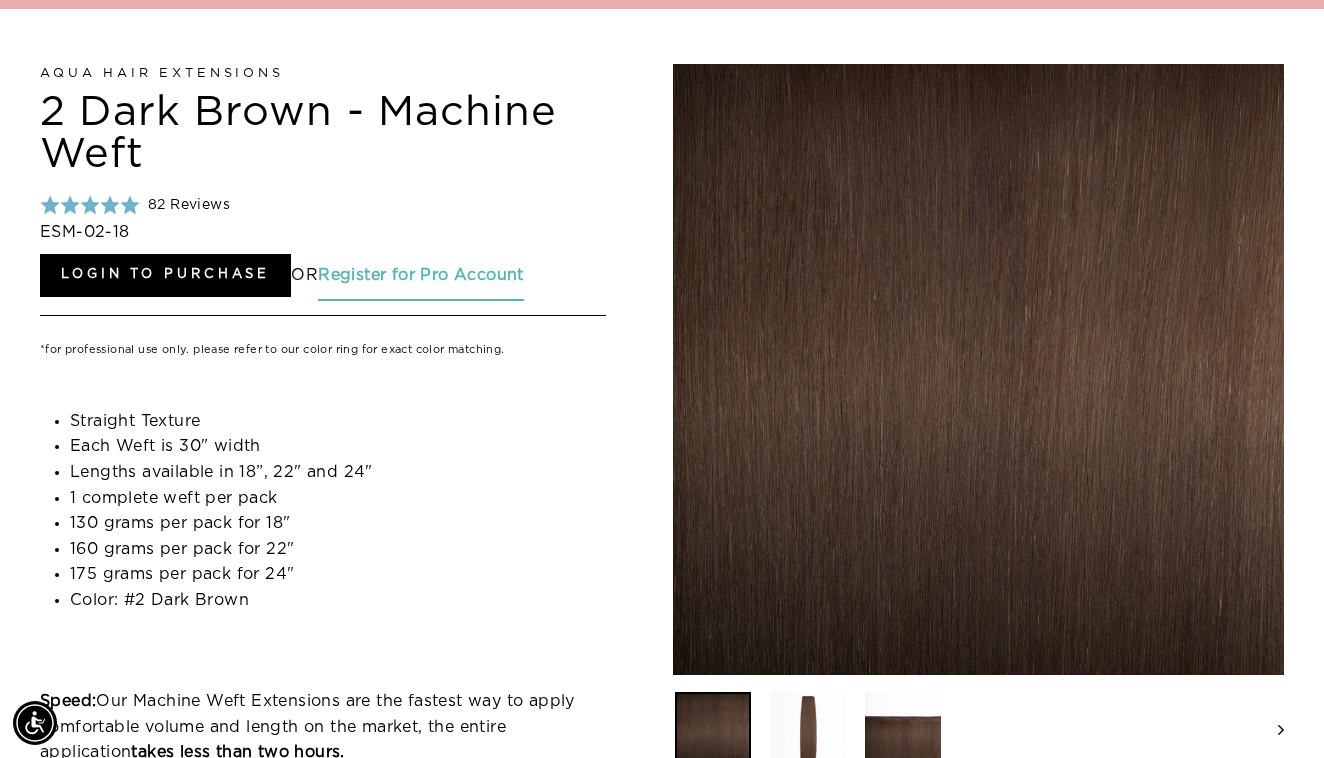 click on "Register for Pro Account" at bounding box center (421, 275) 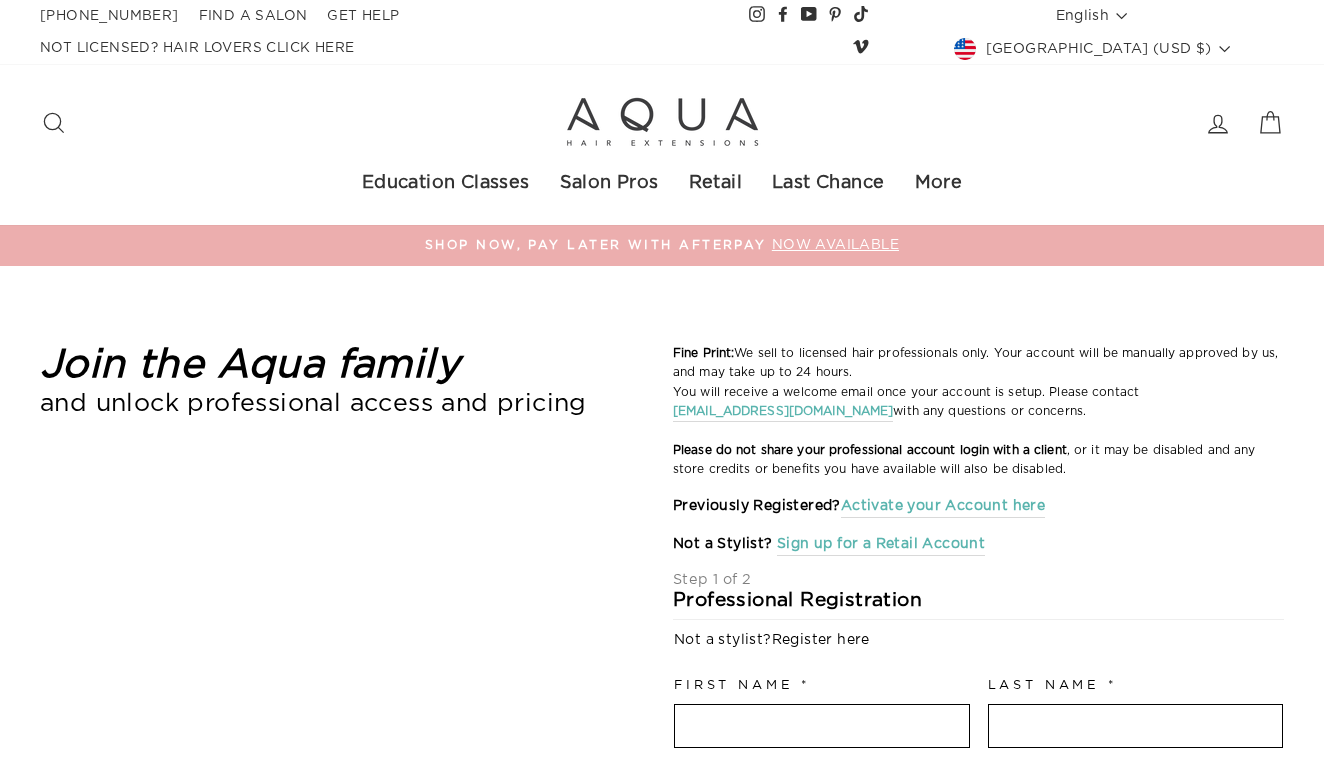 select on "US" 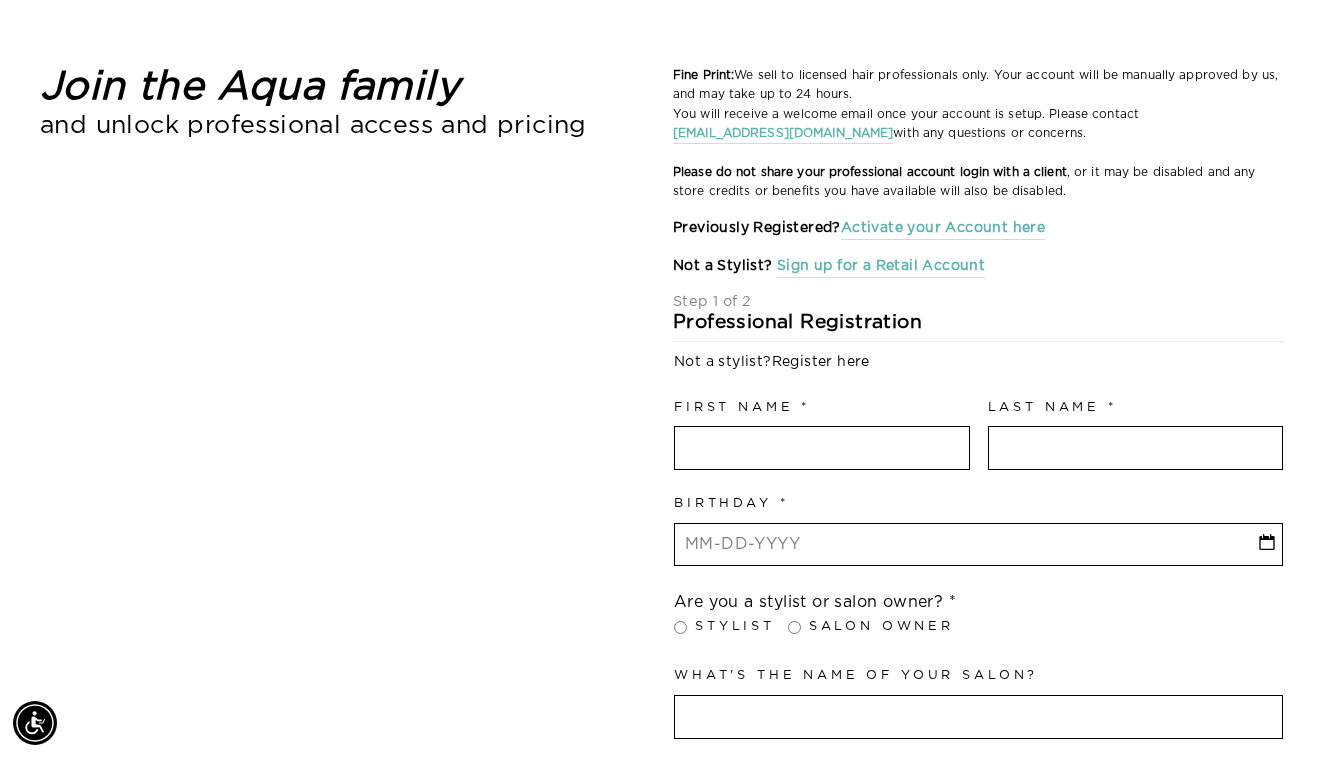 scroll, scrollTop: 286, scrollLeft: 0, axis: vertical 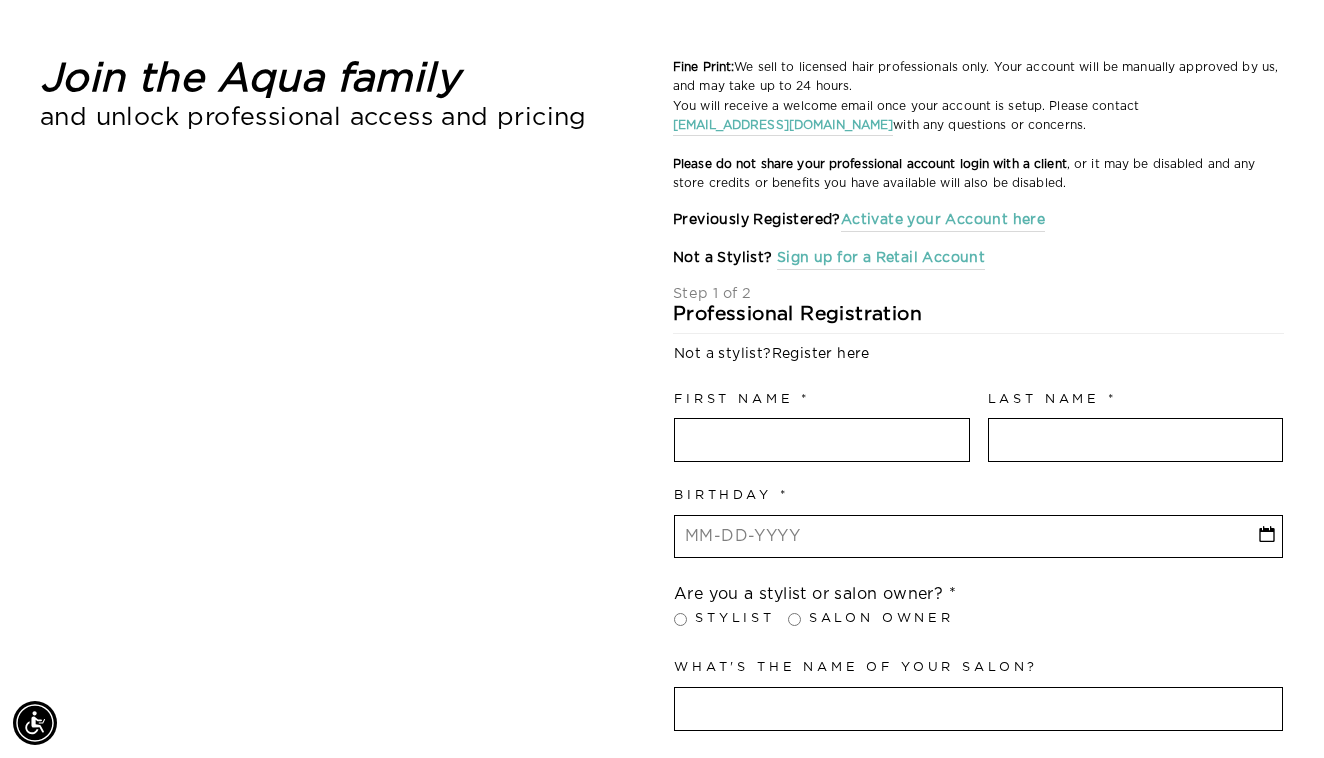 click at bounding box center [822, 440] 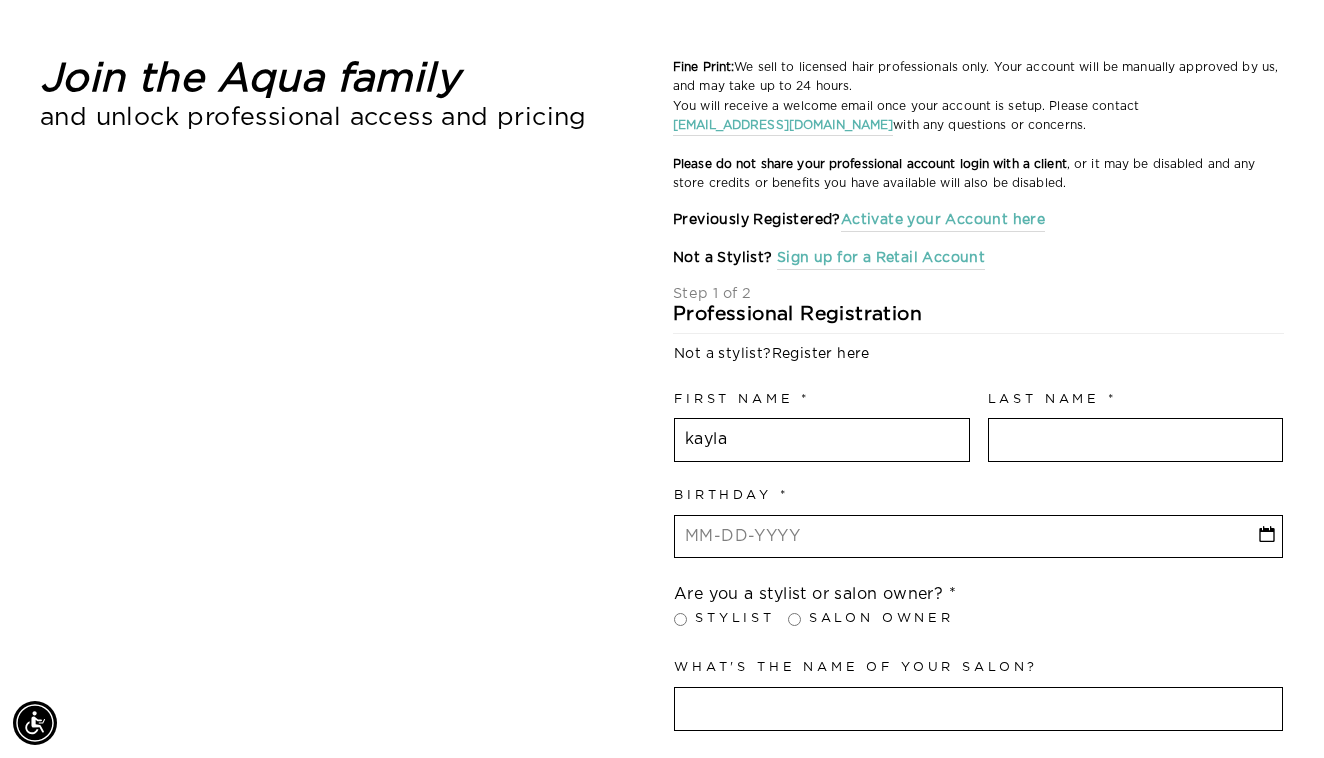 type on "kayla" 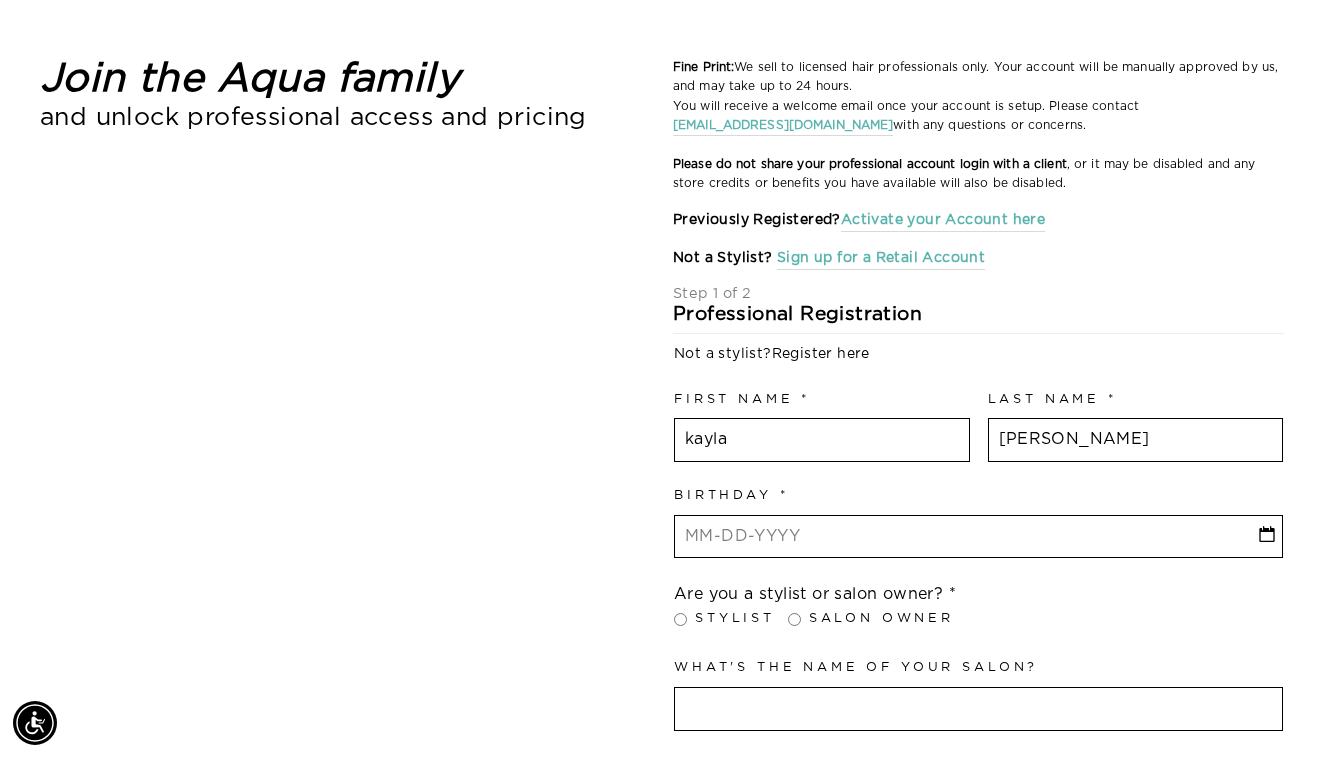 type on "picinich" 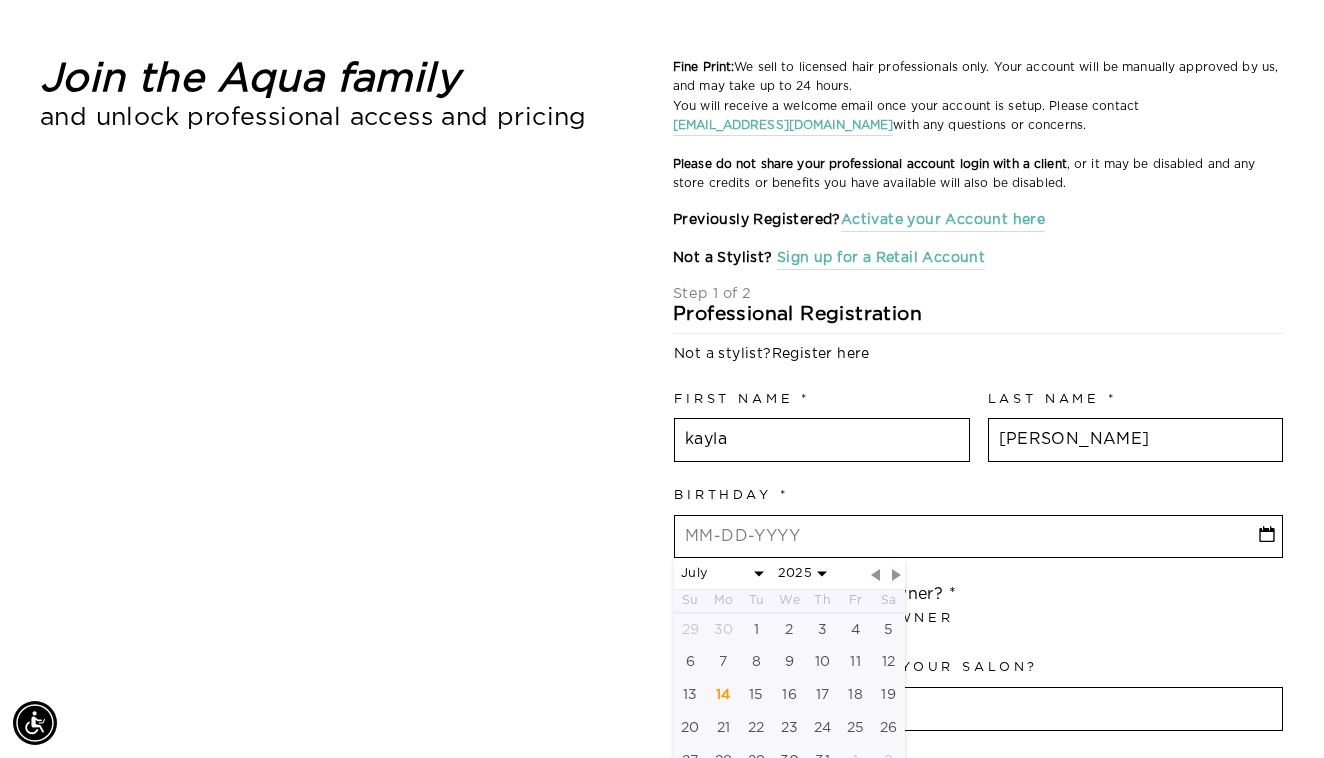 select on "6" 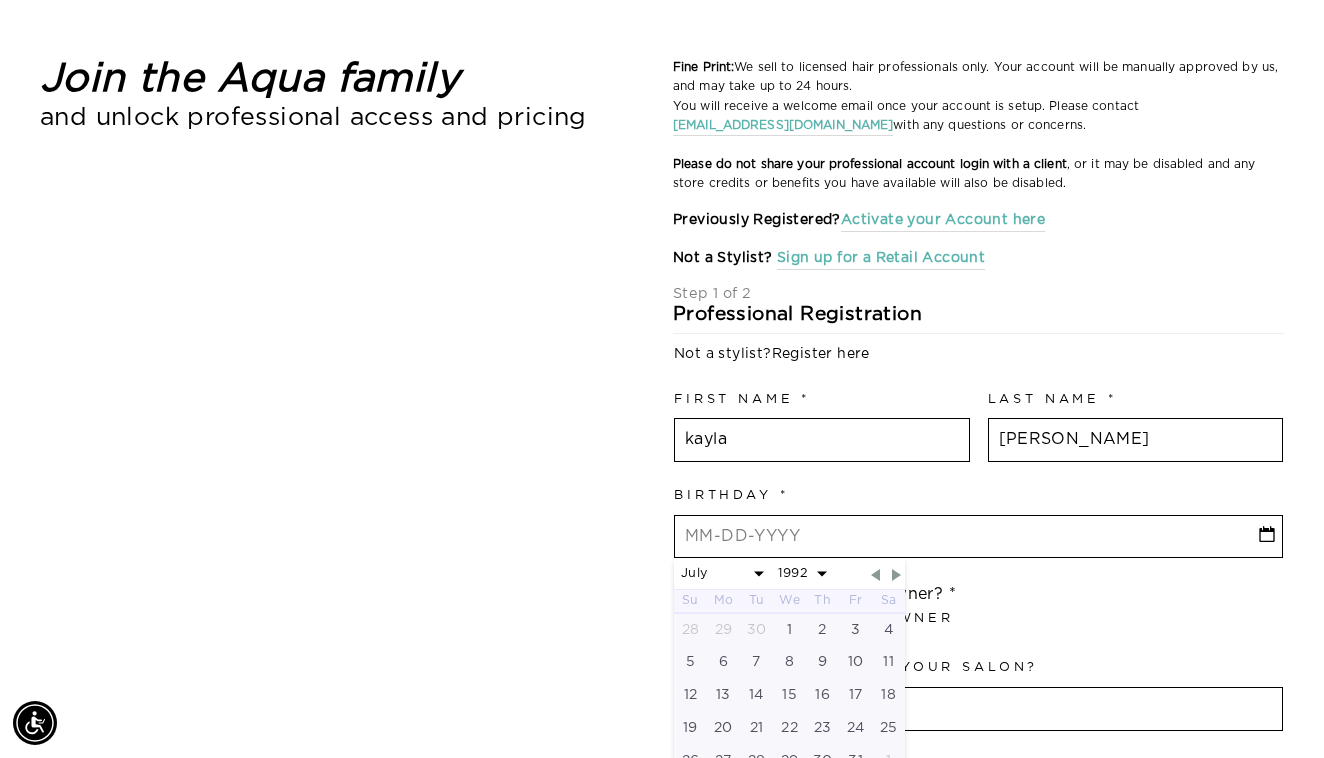 select on "9" 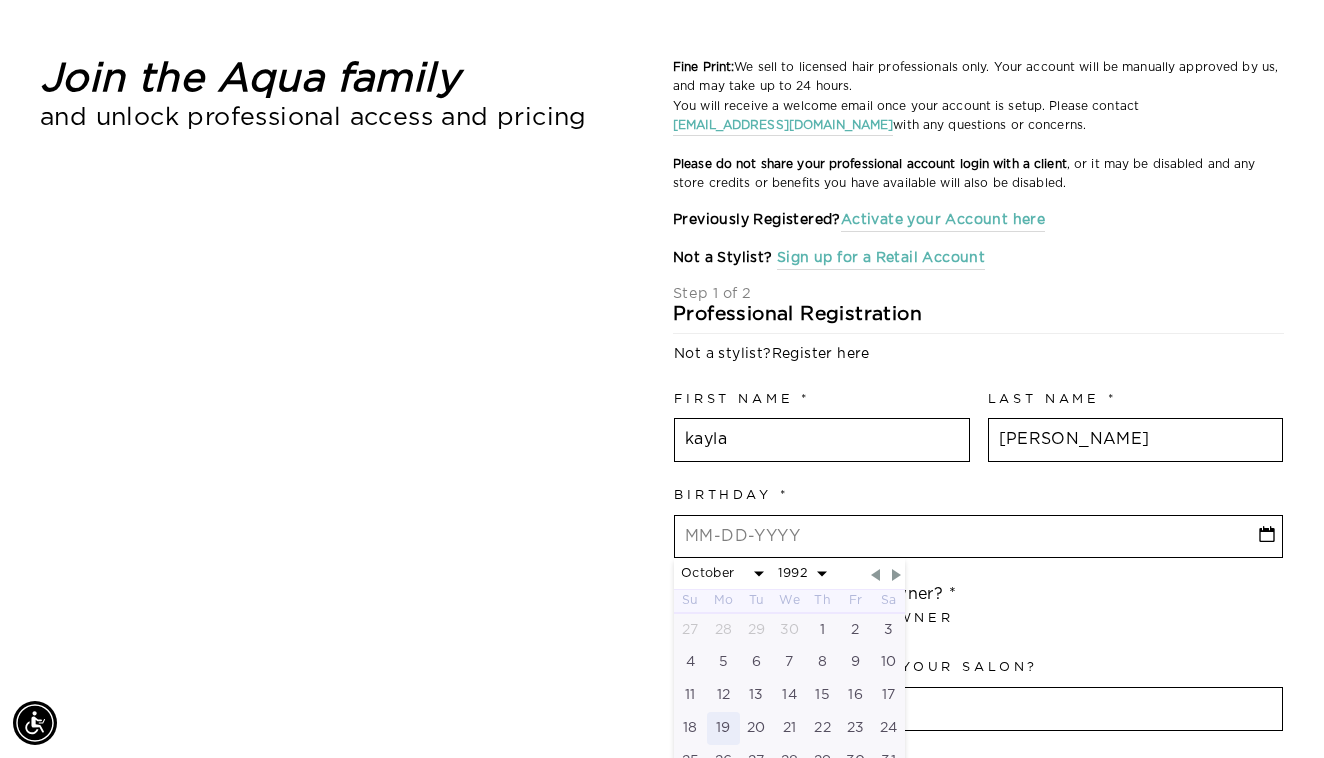 click on "19" at bounding box center [723, 728] 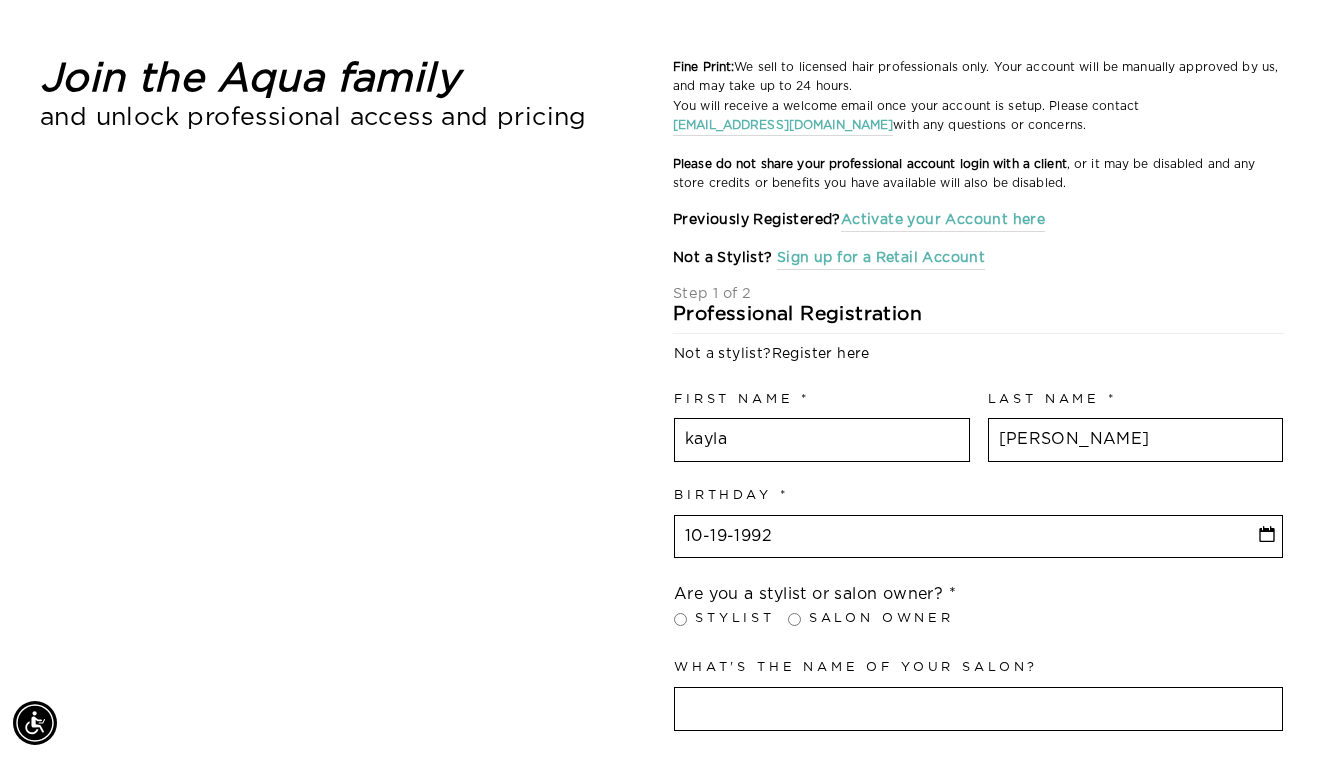 click on "Stylist" at bounding box center (680, 619) 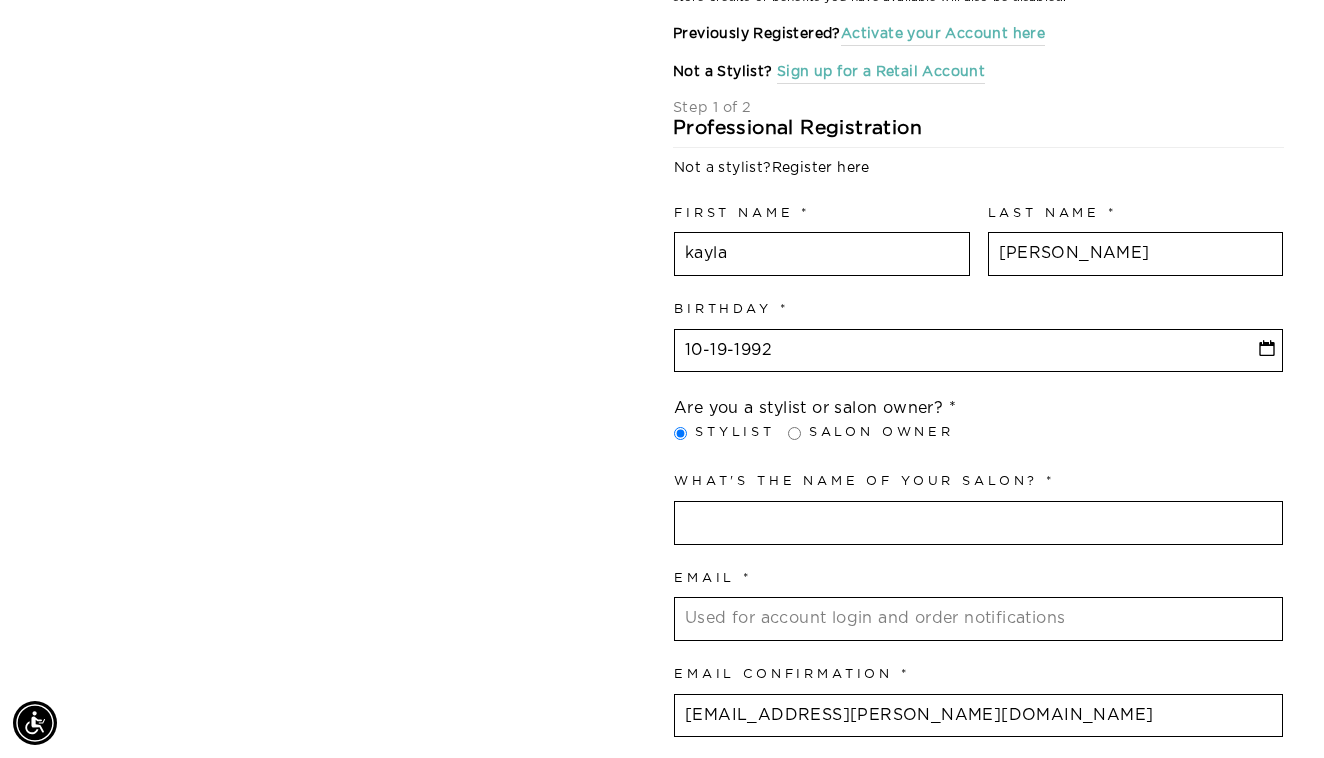 scroll, scrollTop: 520, scrollLeft: 0, axis: vertical 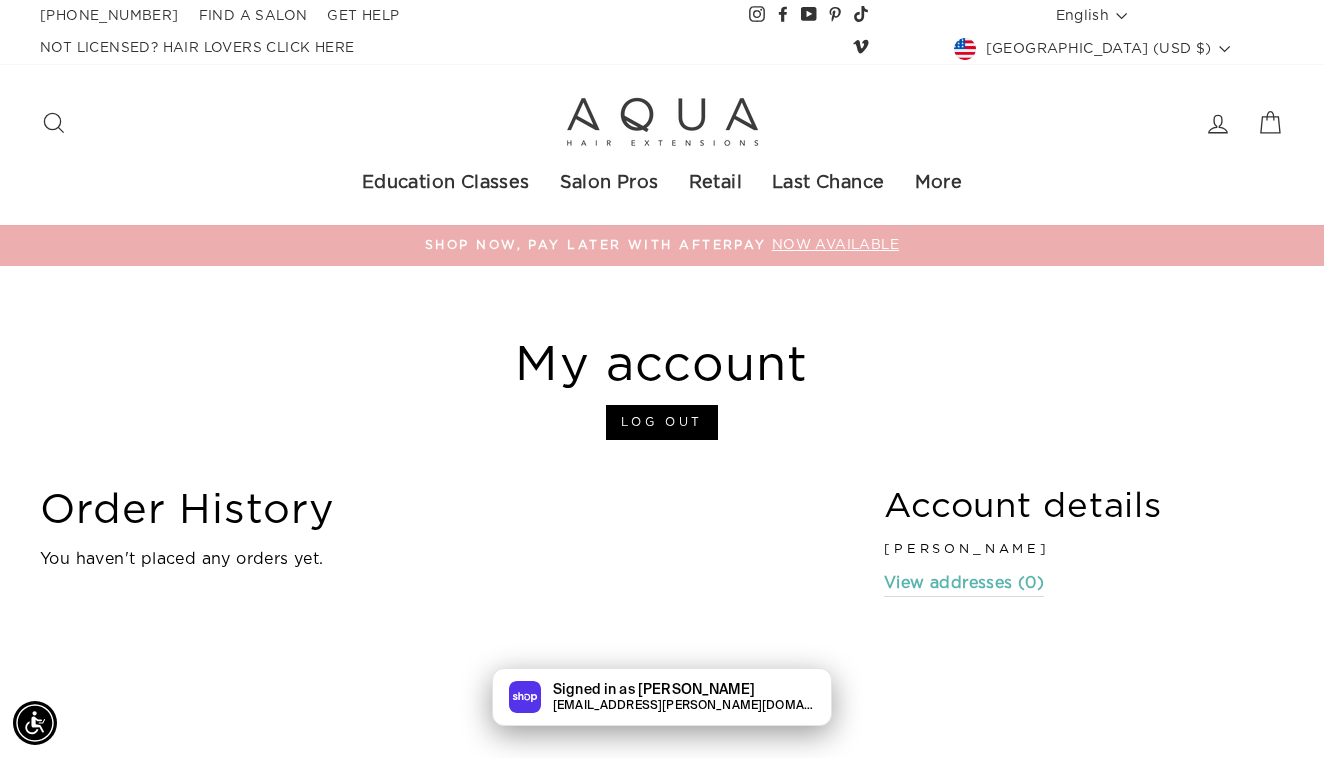 click on "Signed in as [PERSON_NAME]" at bounding box center [684, 690] 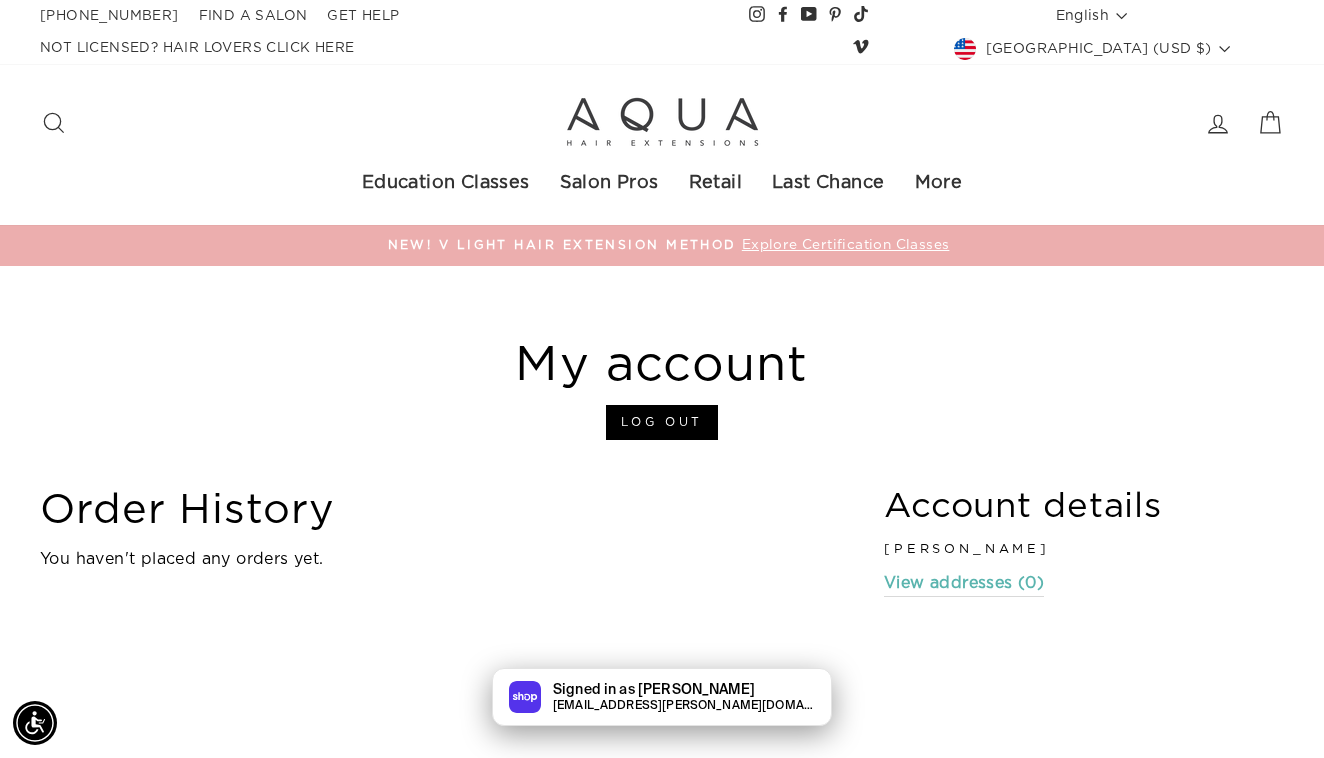 click 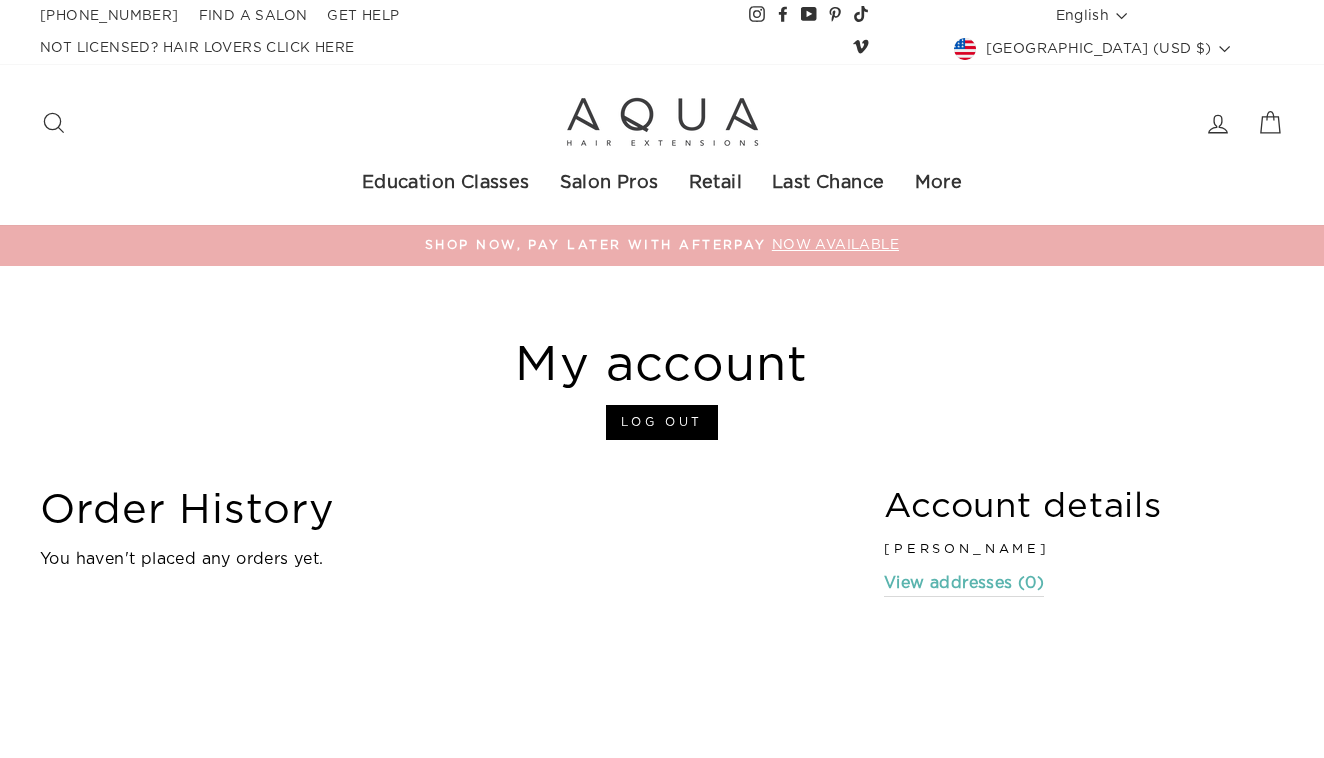 scroll, scrollTop: 0, scrollLeft: 0, axis: both 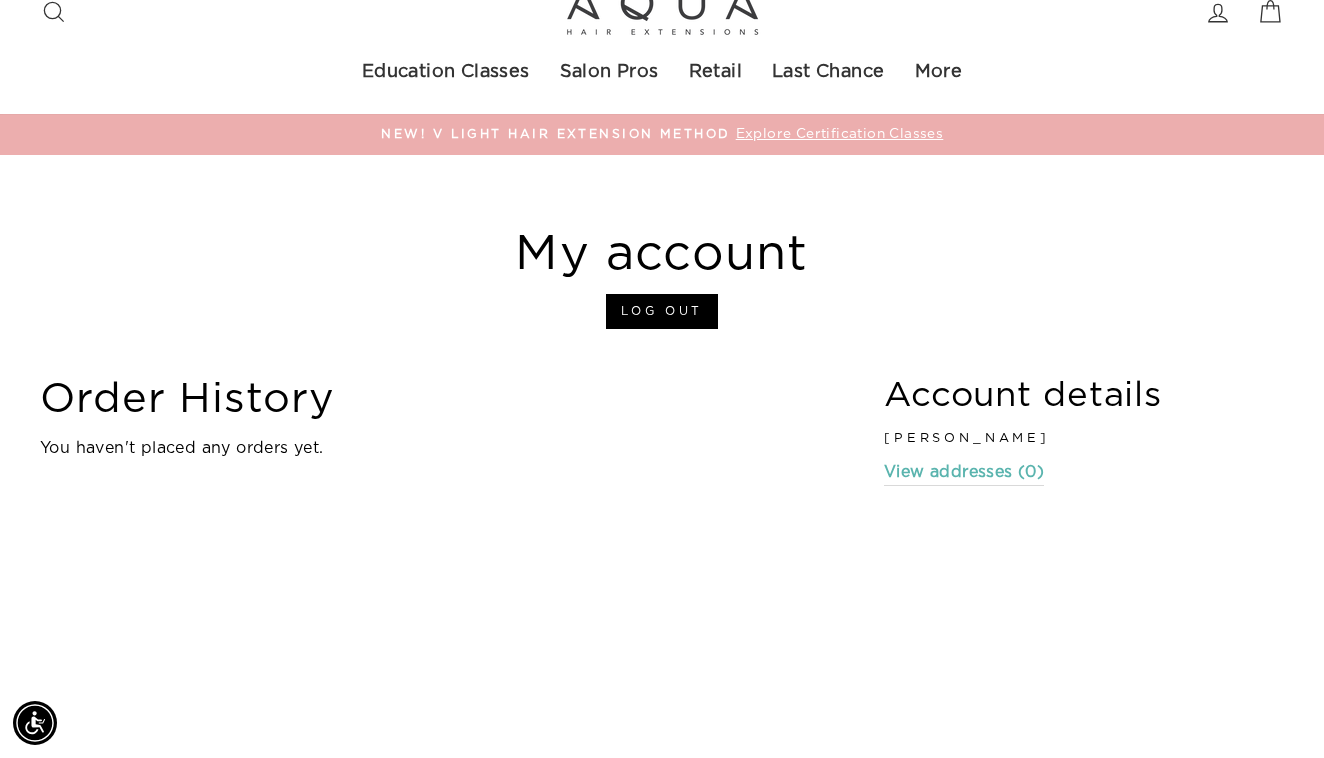 click on "Account details" at bounding box center (1084, 396) 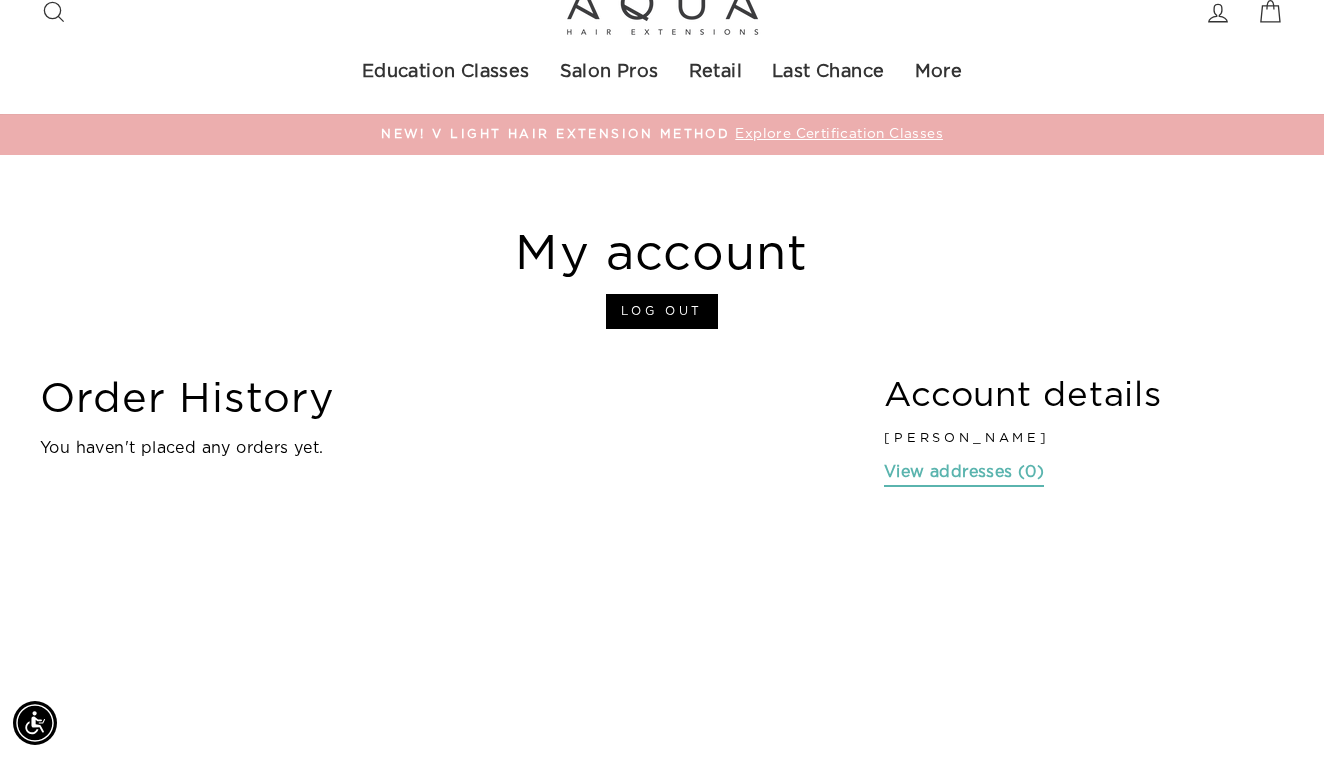 click on "View addresses (0)" at bounding box center (964, 473) 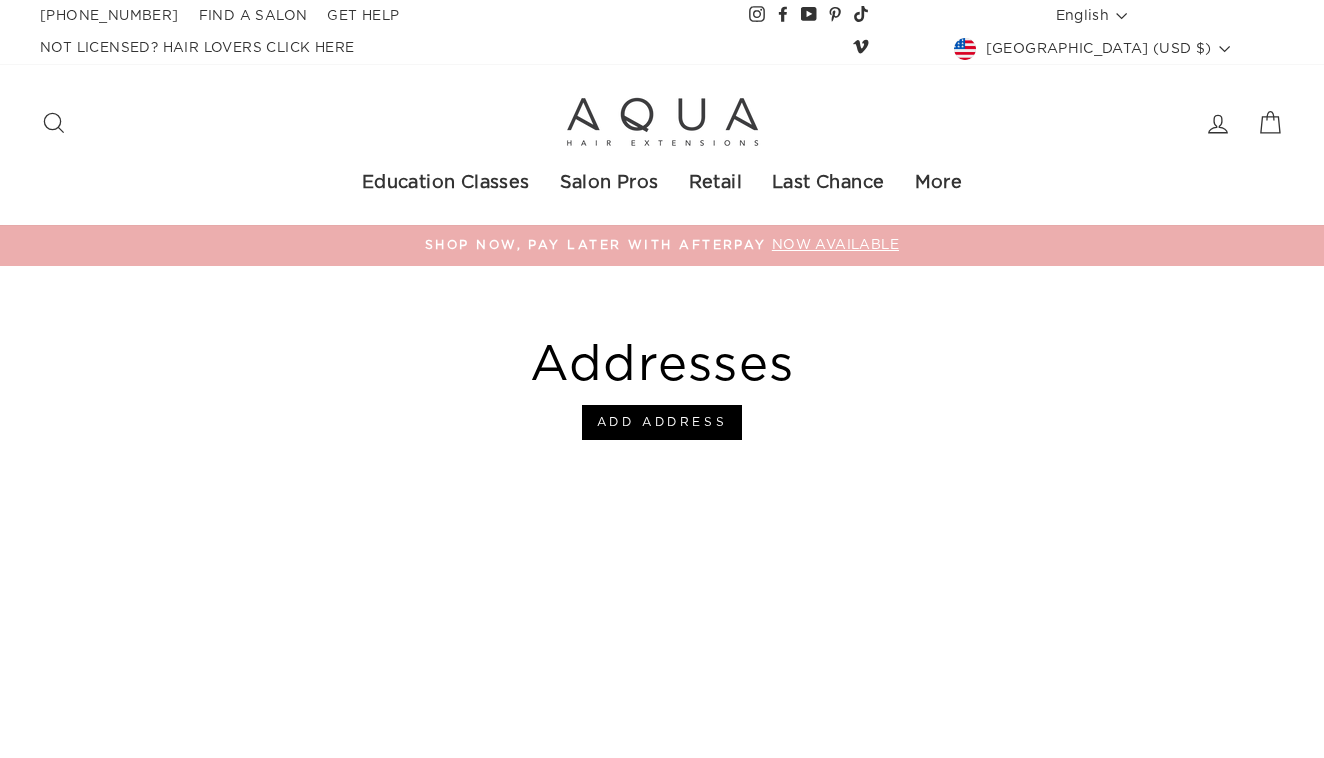 scroll, scrollTop: 0, scrollLeft: 0, axis: both 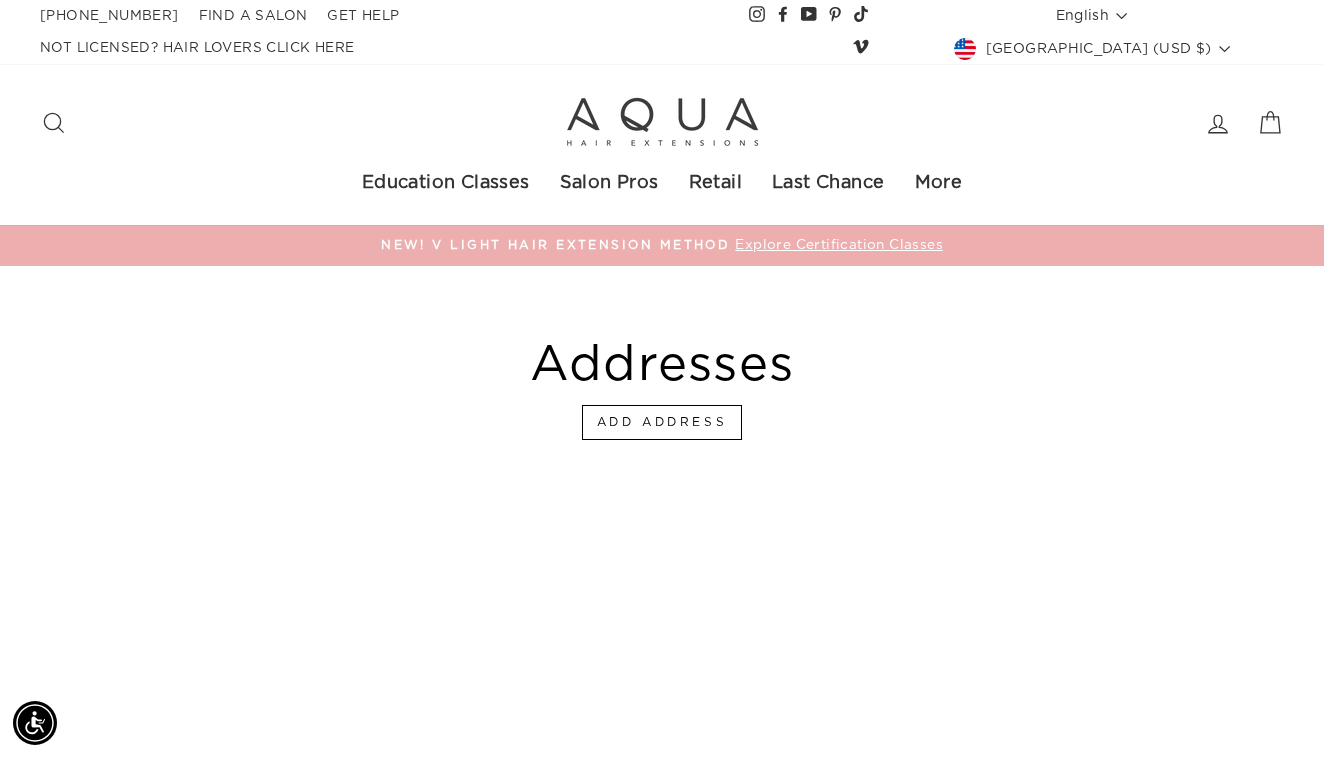 click on "Add address" at bounding box center (662, 422) 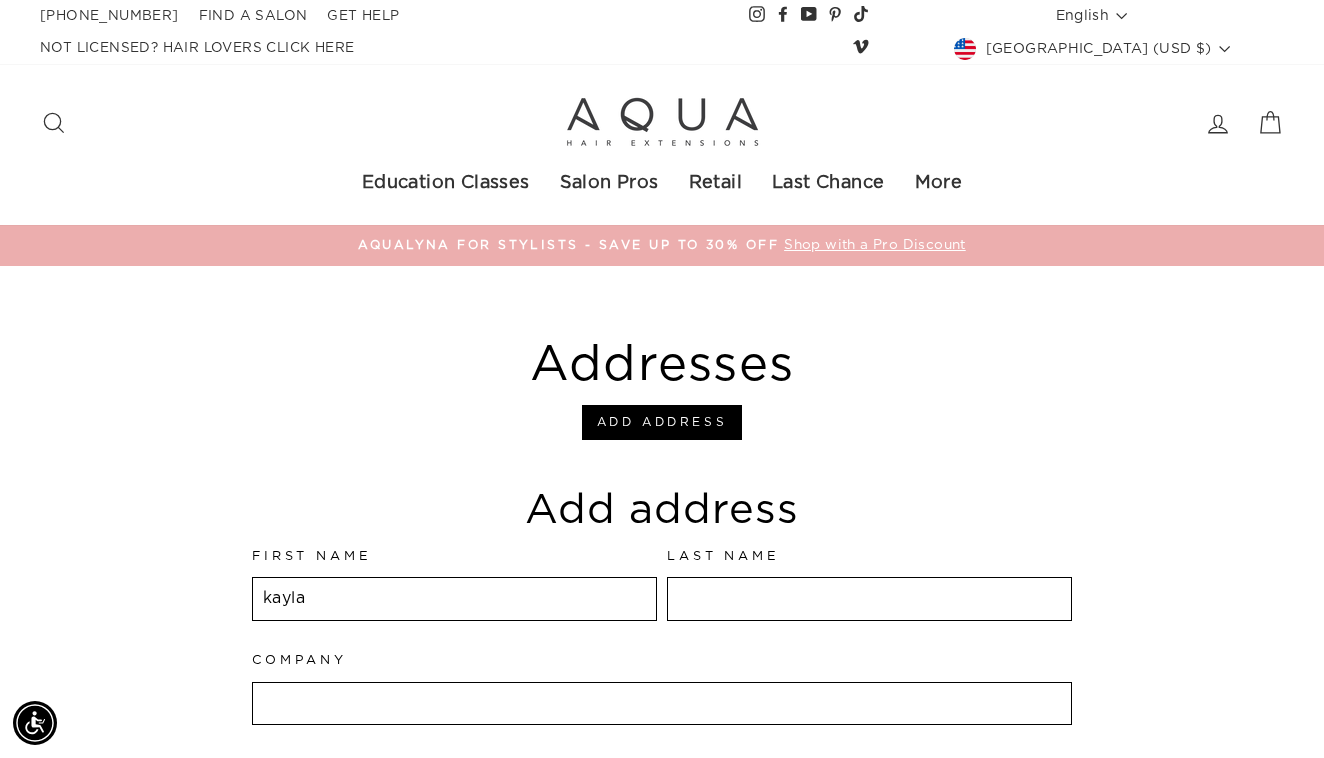 type on "kayla" 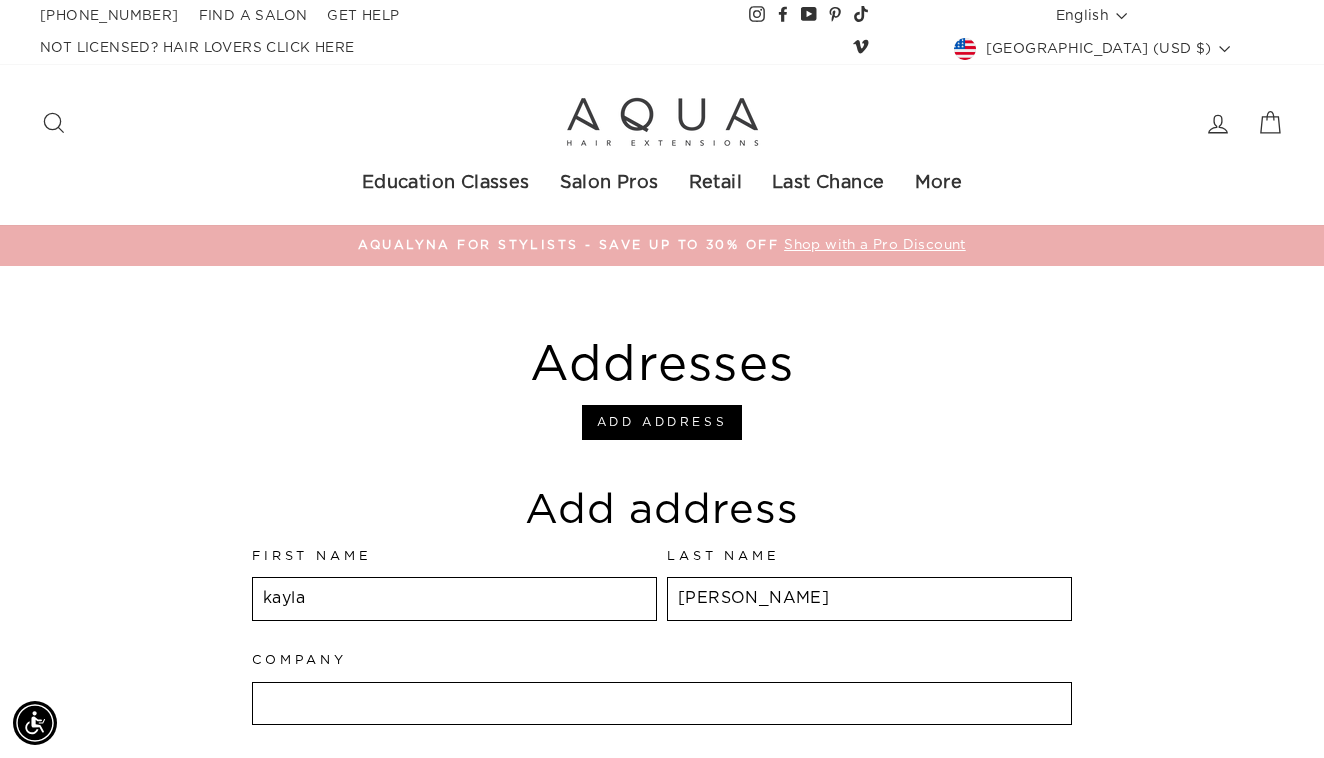 type on "picinich" 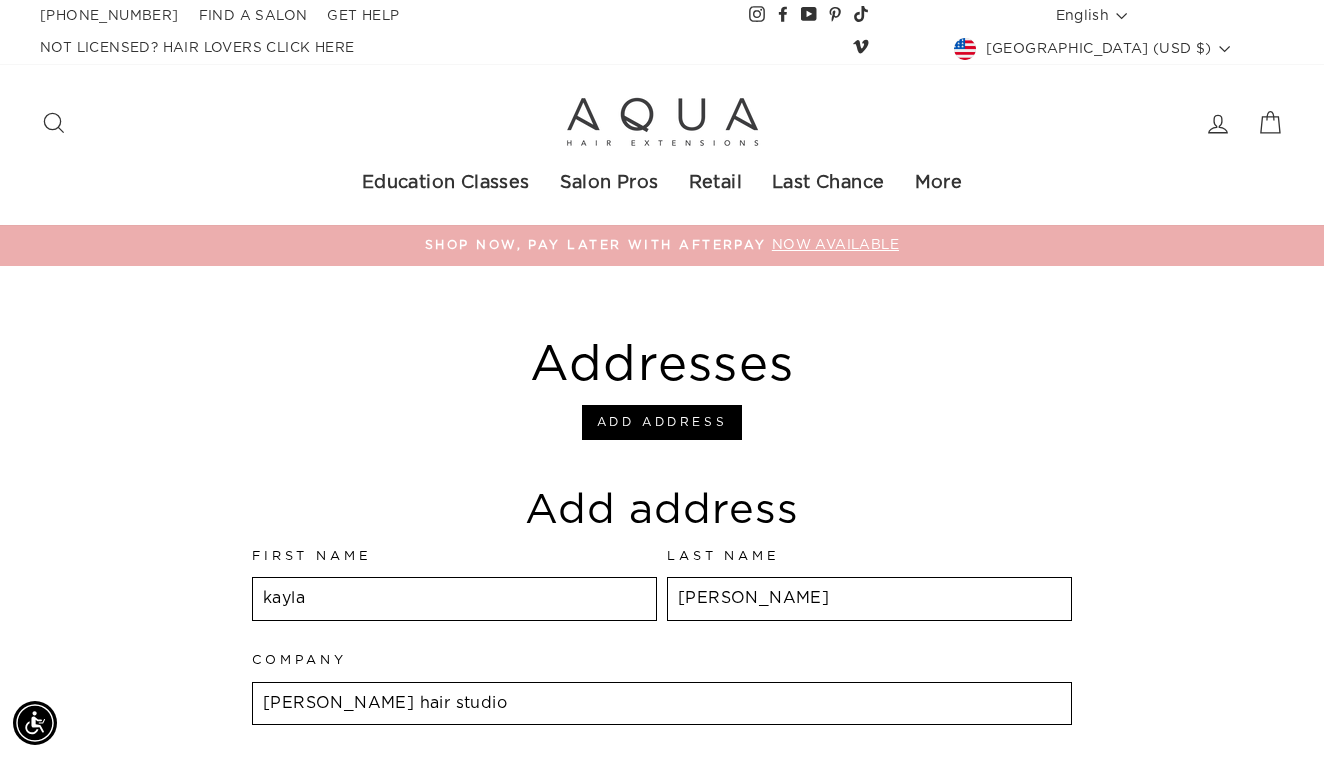 type on "[PERSON_NAME] hair studio" 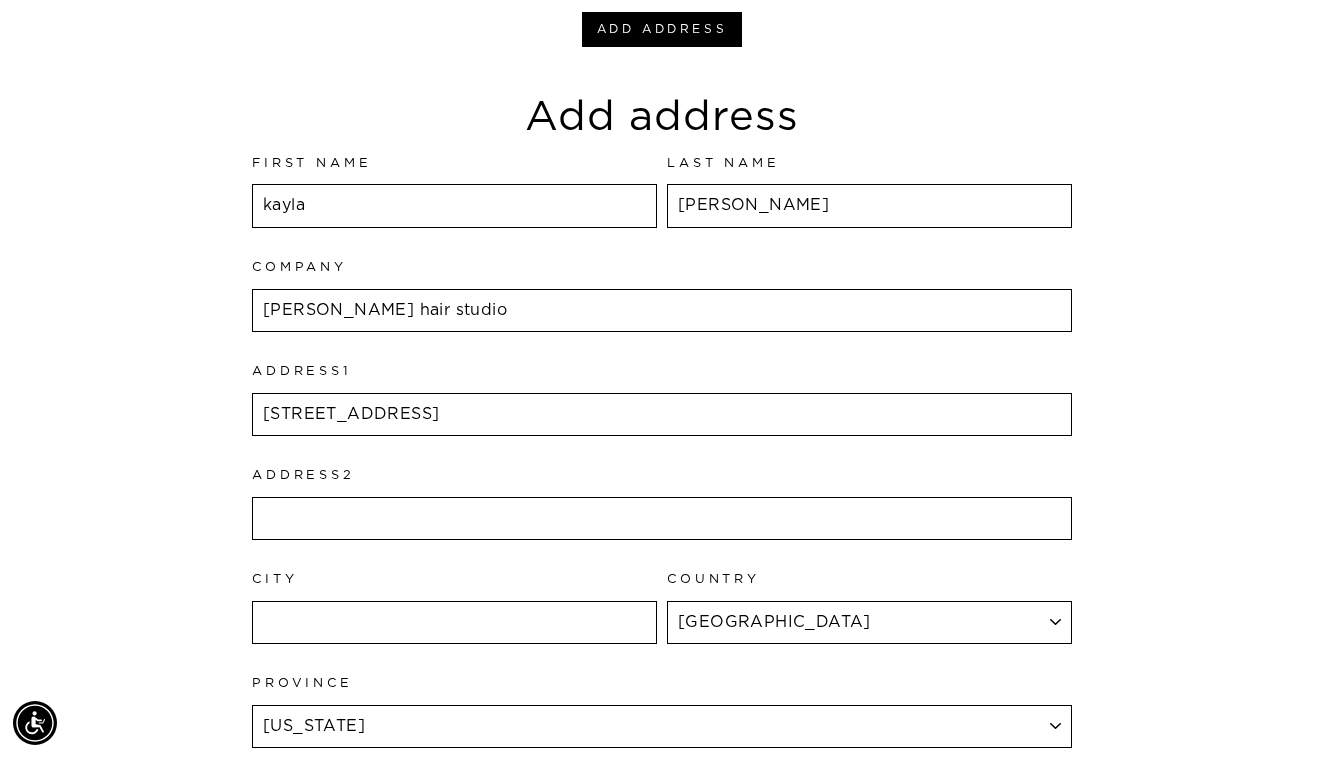 type on "[STREET_ADDRESS]" 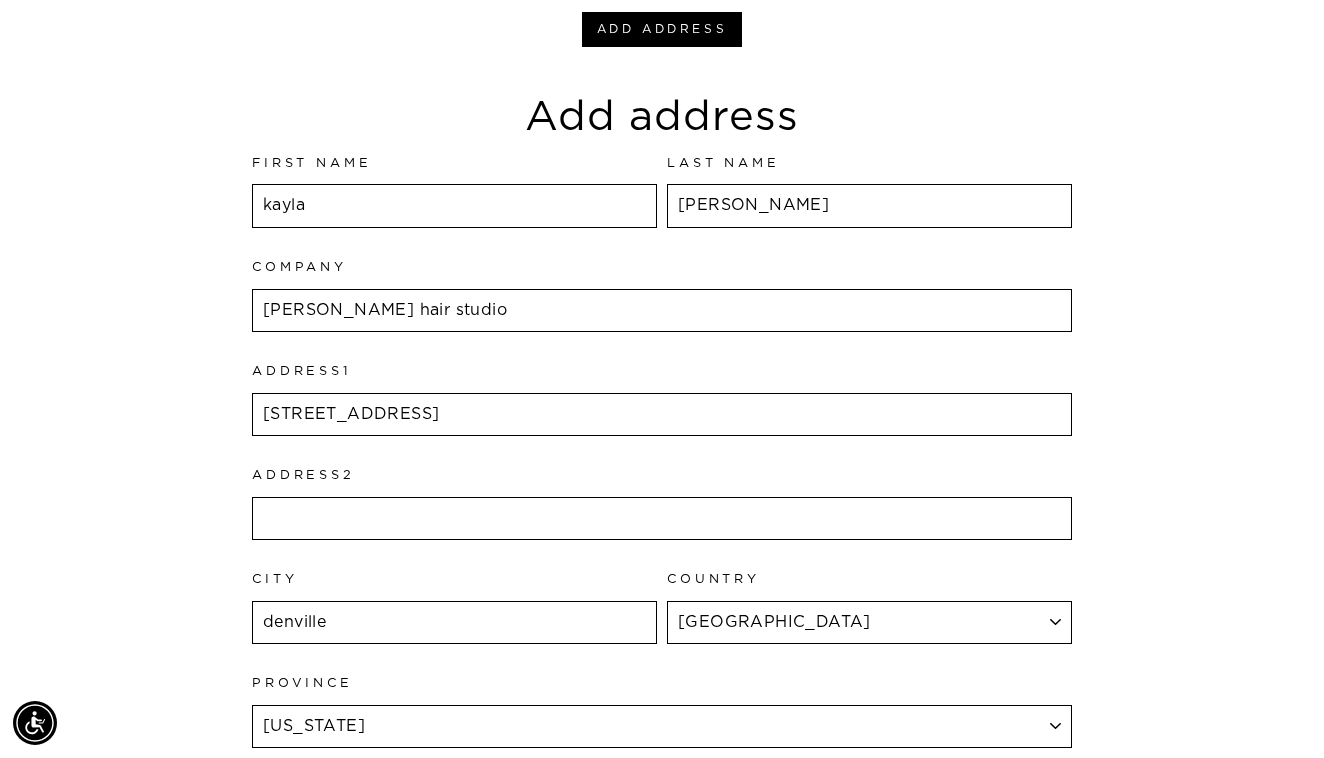 type on "denville" 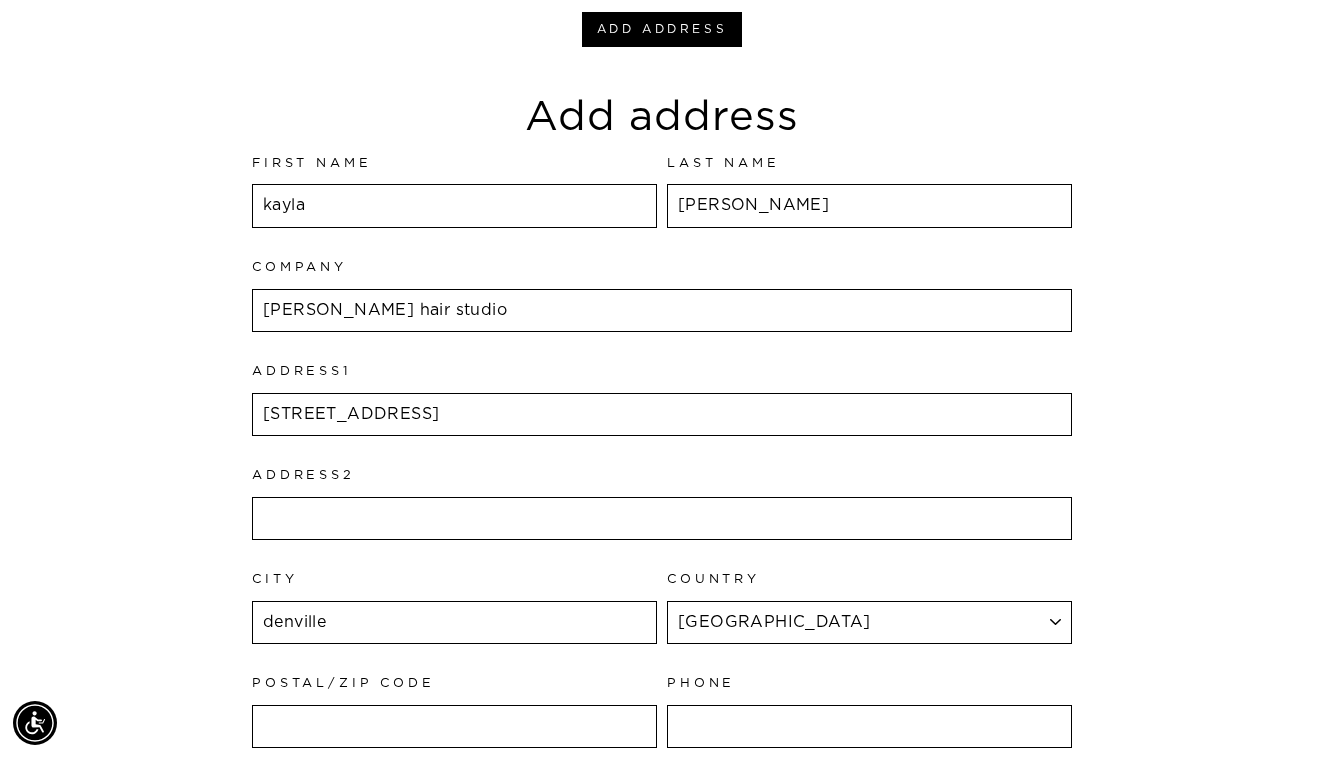 select on "United States" 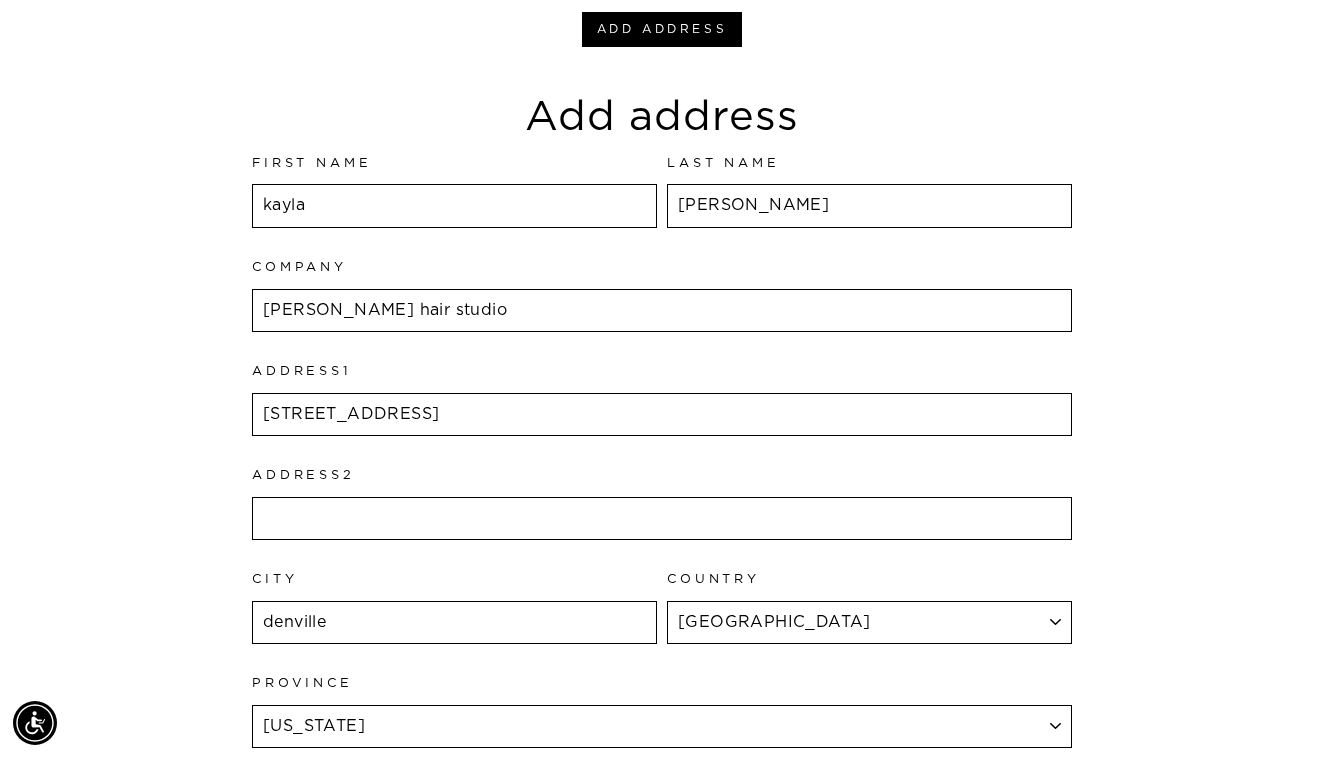 select on "New Jersey" 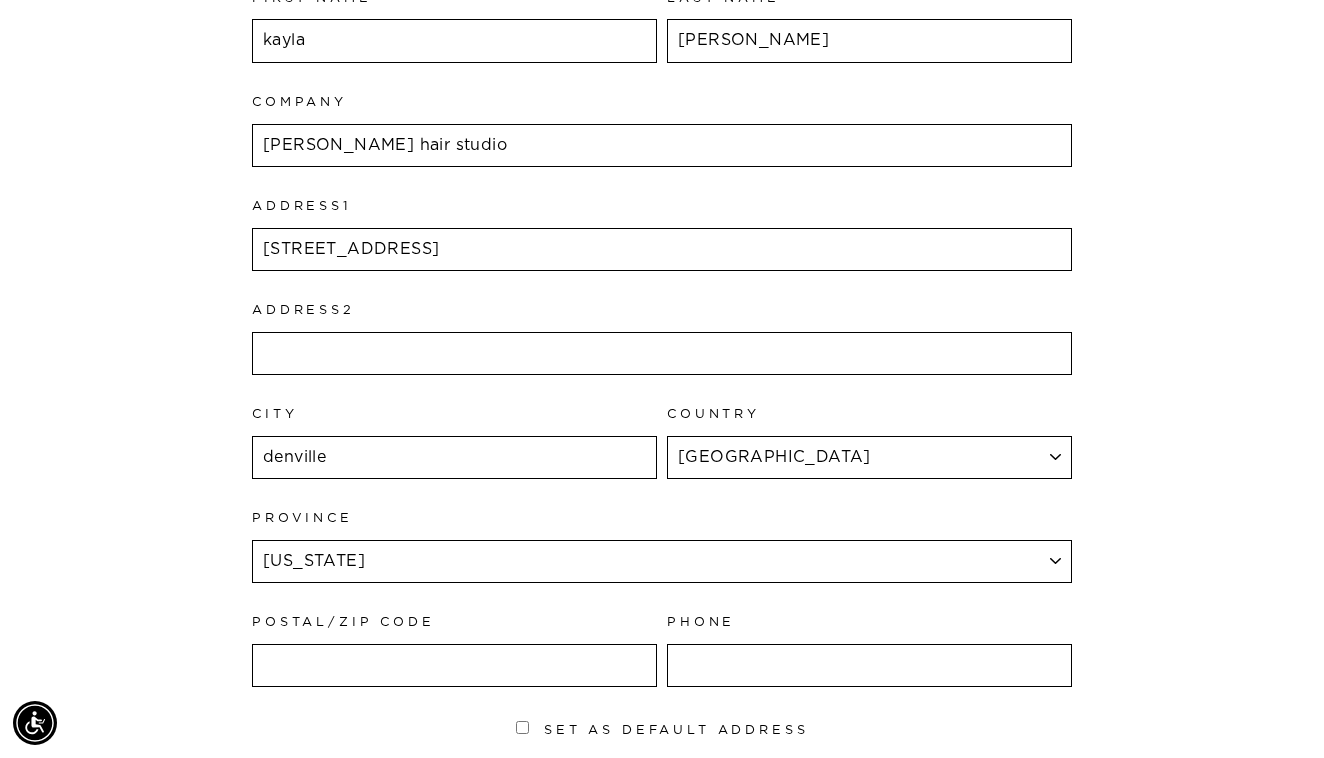 scroll, scrollTop: 561, scrollLeft: 0, axis: vertical 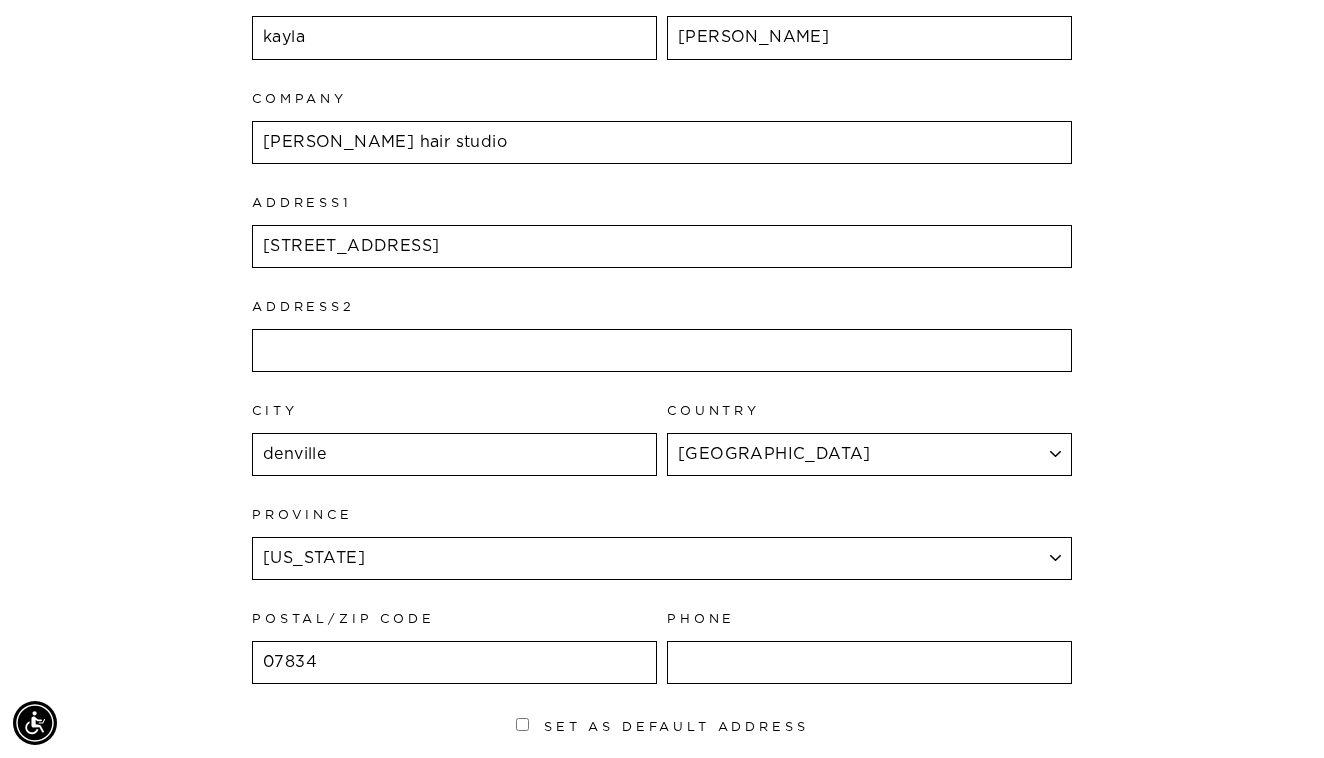 type on "07834" 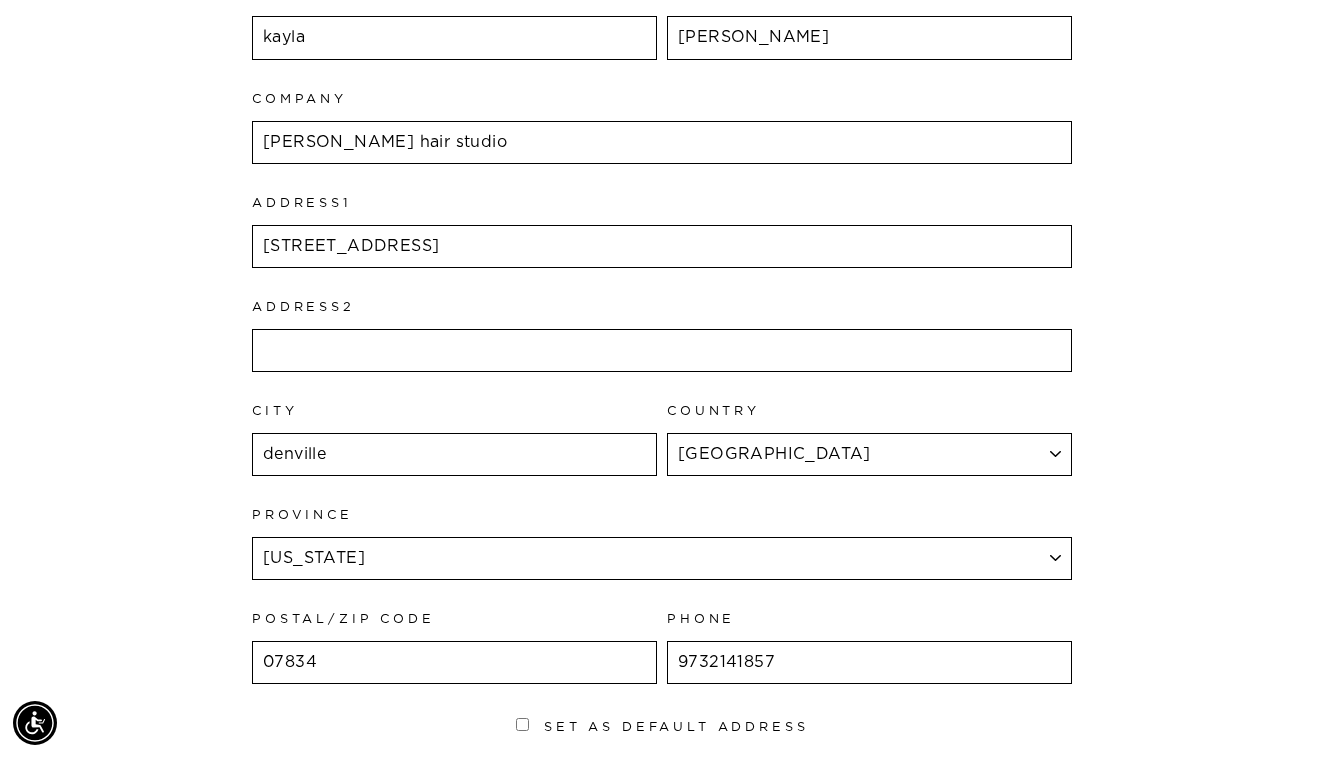 type on "9732141857" 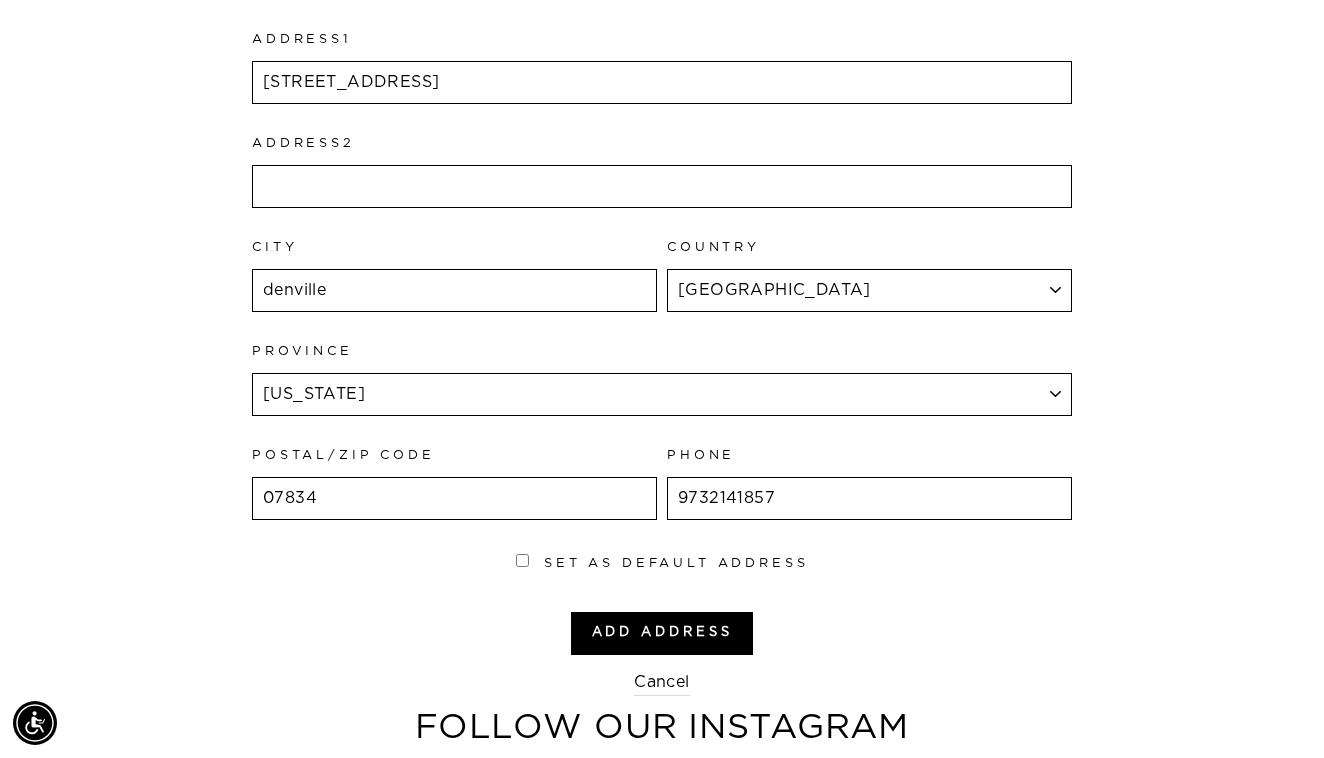 scroll, scrollTop: 731, scrollLeft: 0, axis: vertical 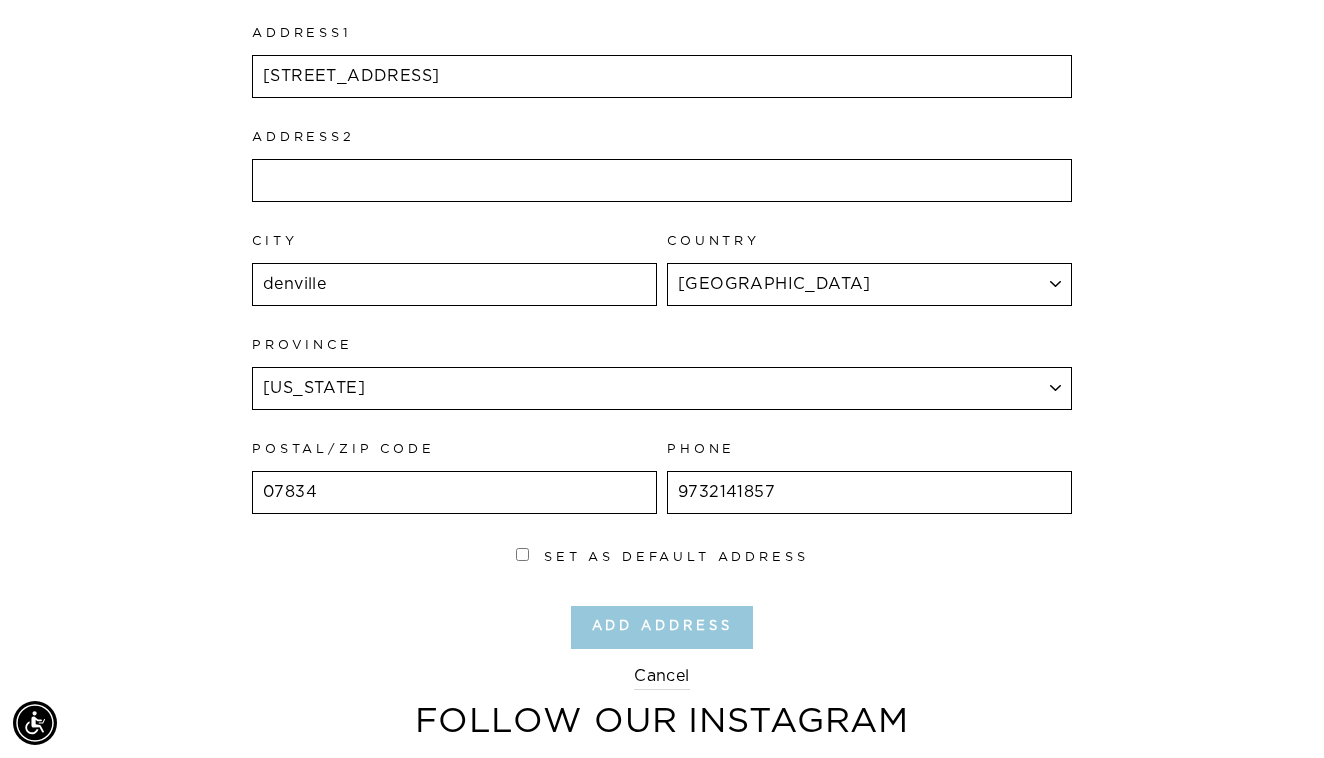 click on "Add address" at bounding box center [662, 627] 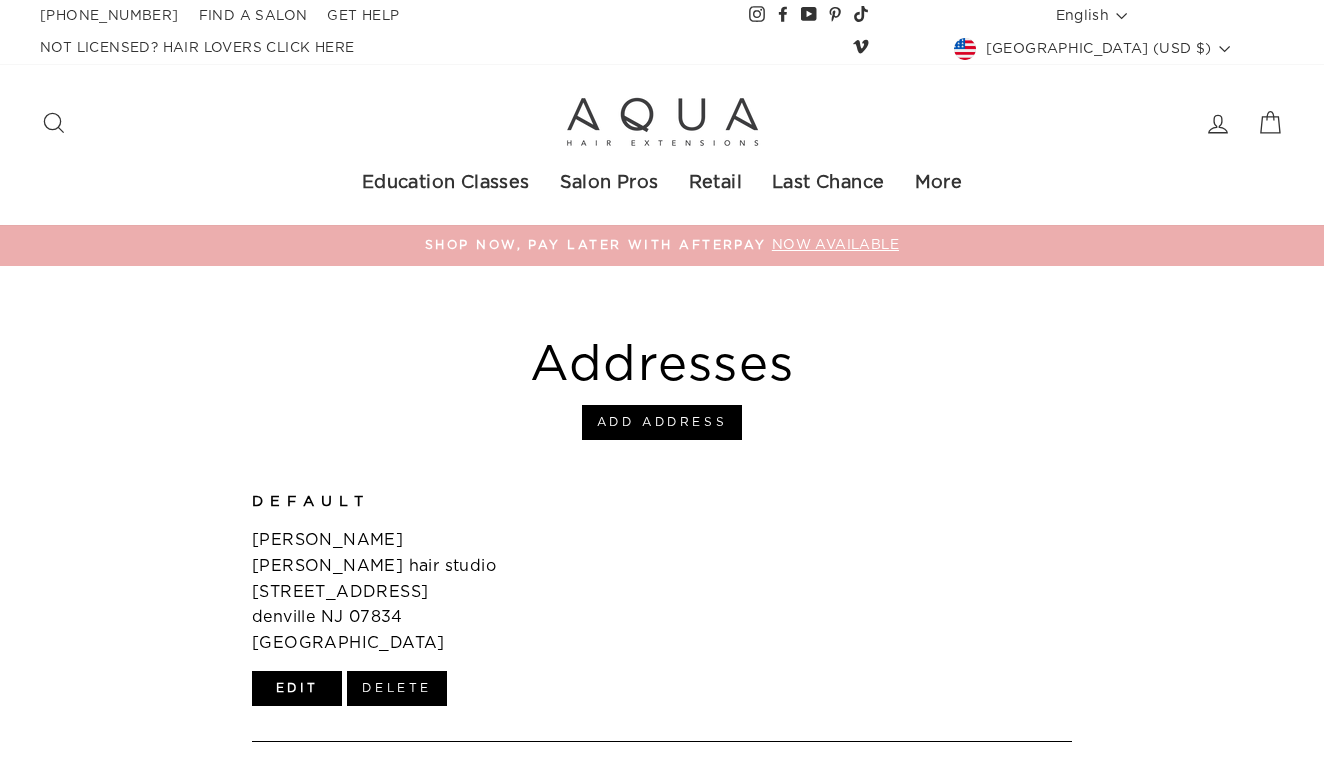 scroll, scrollTop: 0, scrollLeft: 0, axis: both 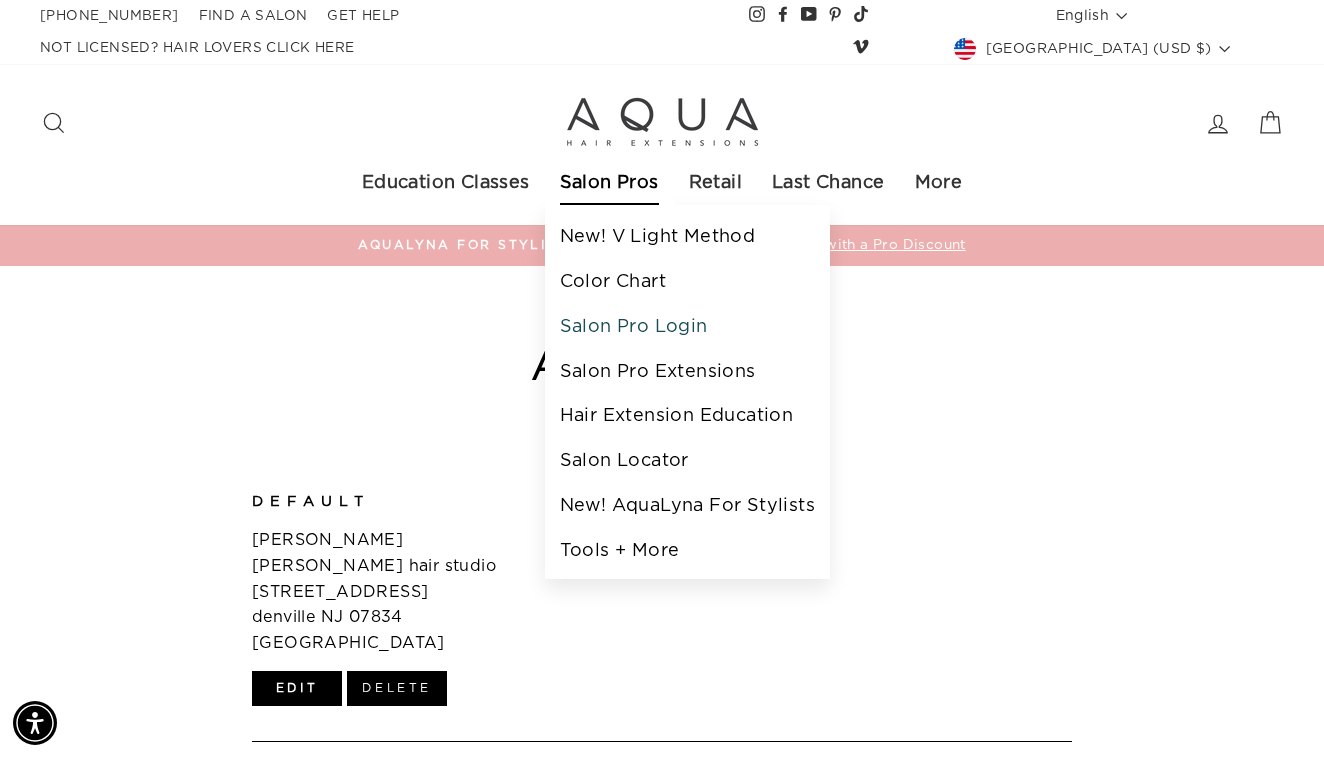click on "Salon Pro Login" at bounding box center [687, 327] 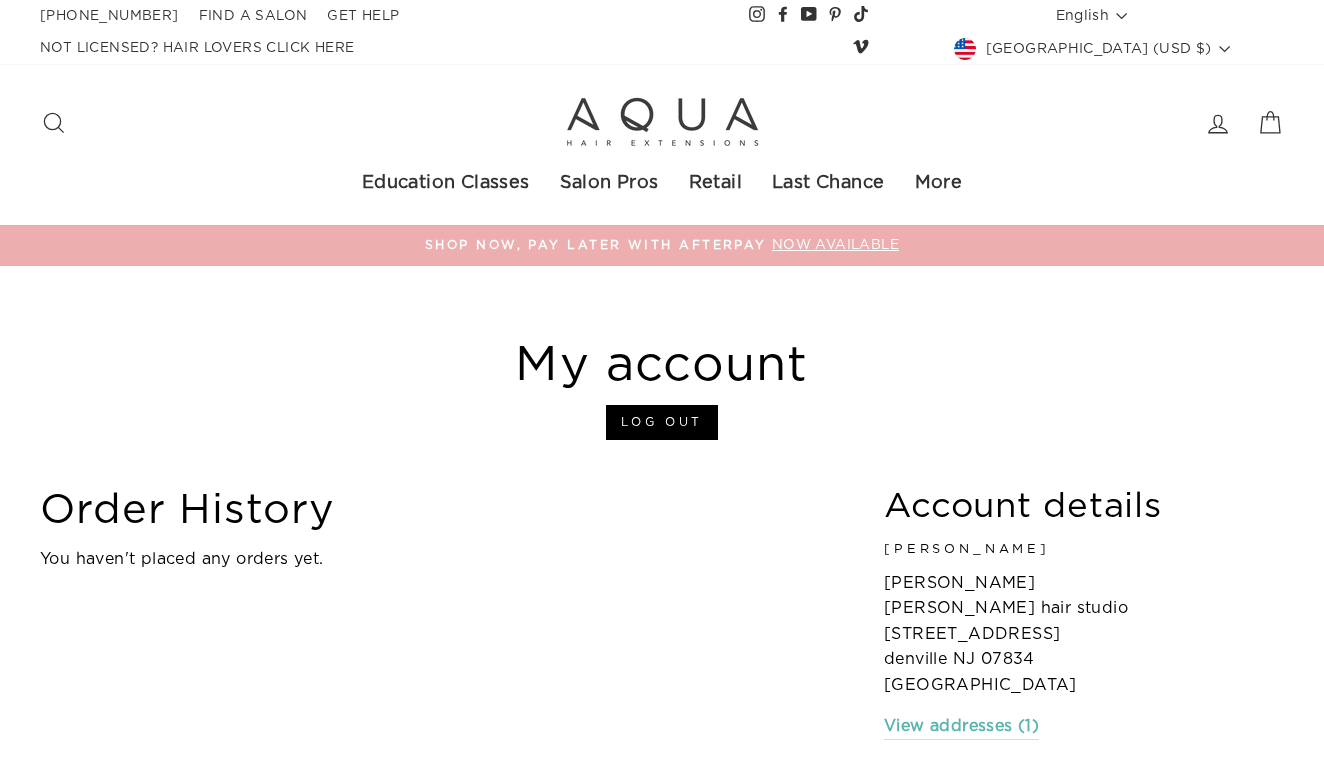 scroll, scrollTop: 0, scrollLeft: 0, axis: both 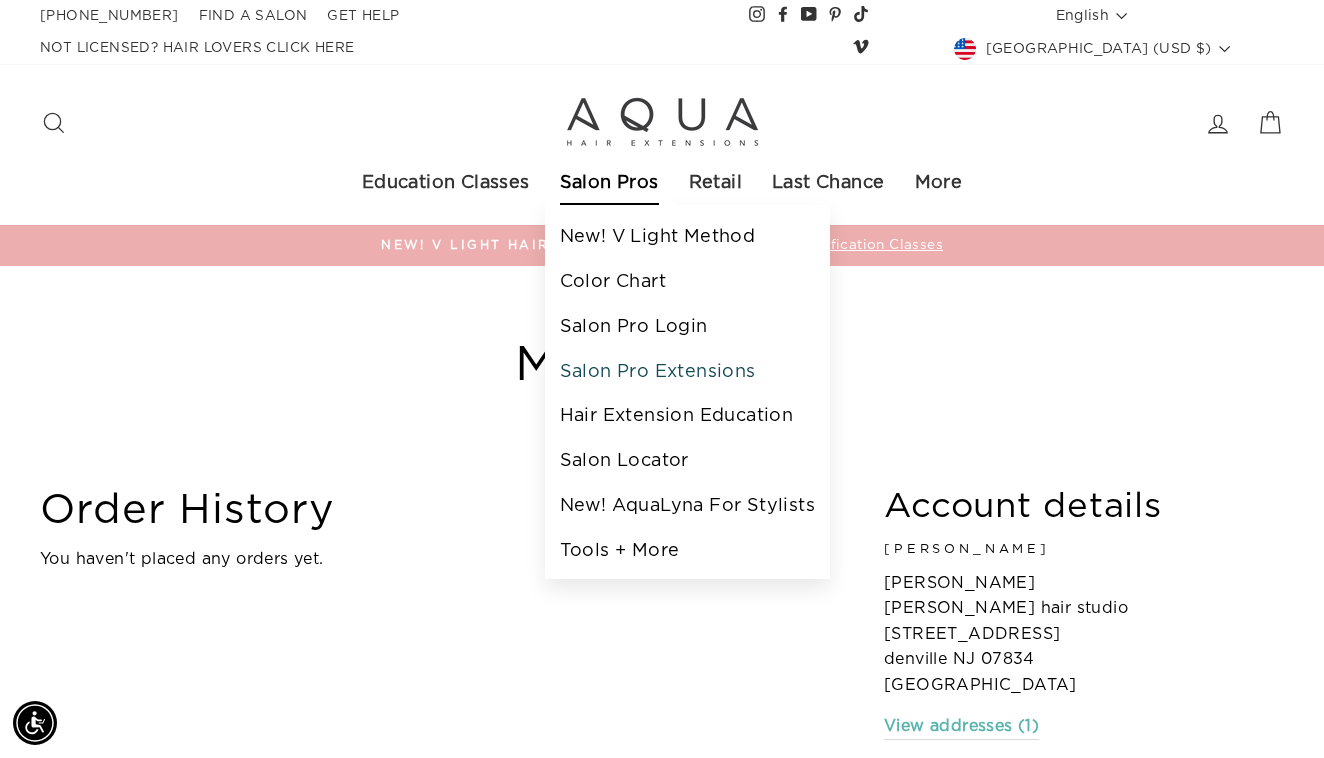 click on "Salon Pro Extensions" at bounding box center [687, 372] 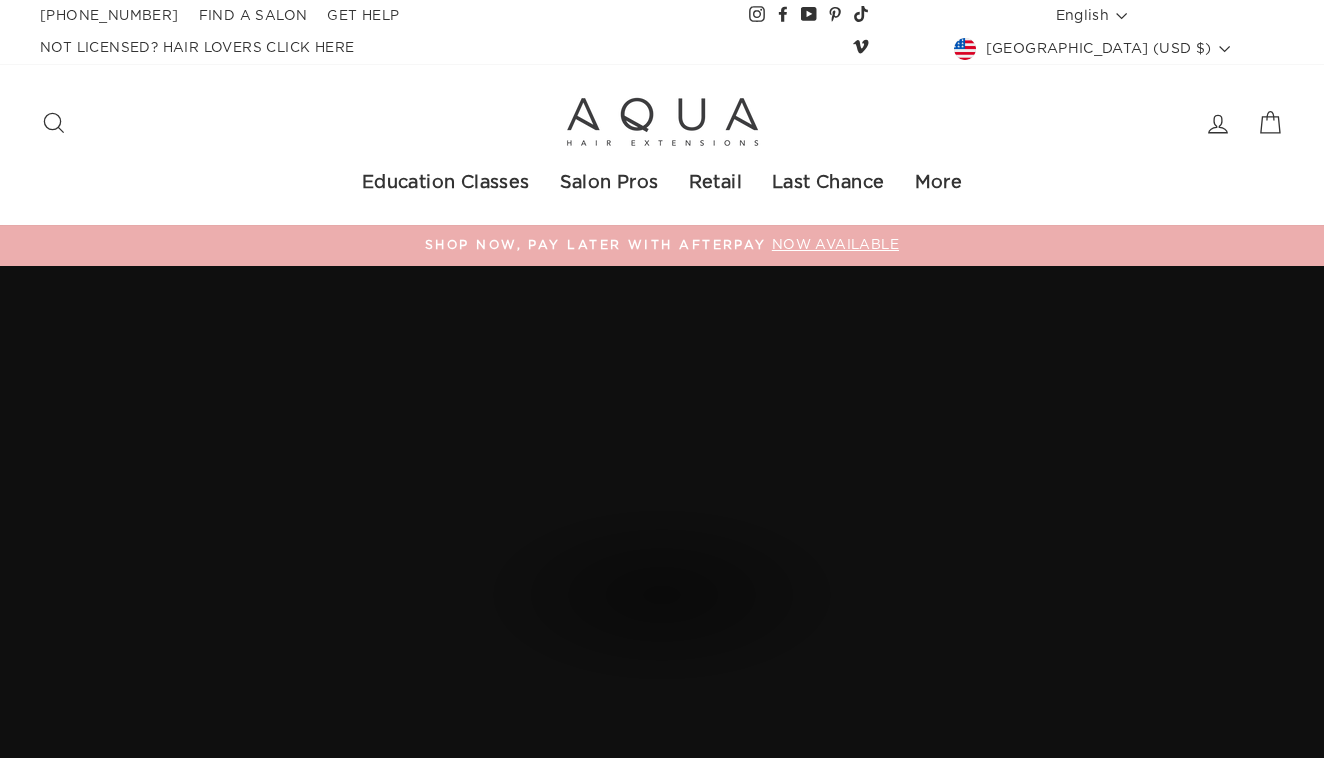 scroll, scrollTop: 0, scrollLeft: 0, axis: both 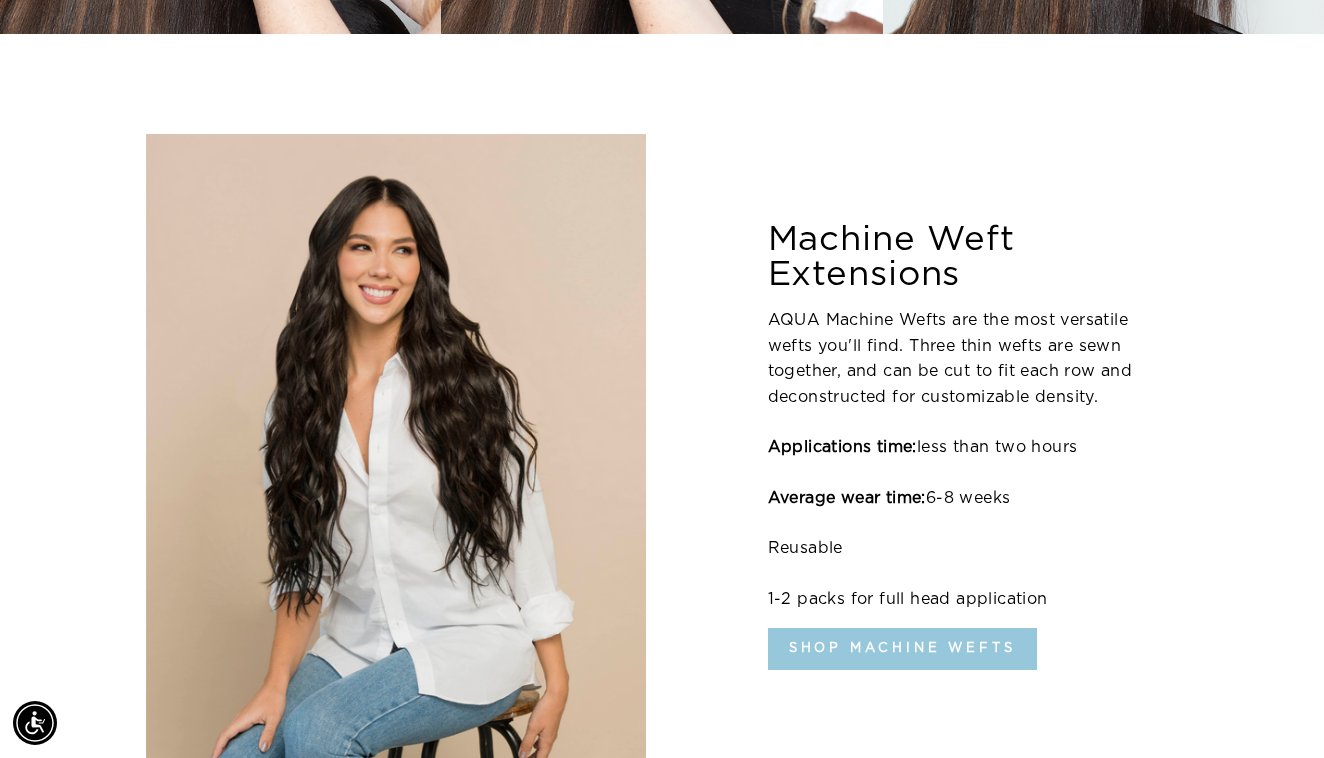 click on "Shop Machine Wefts" at bounding box center [902, 649] 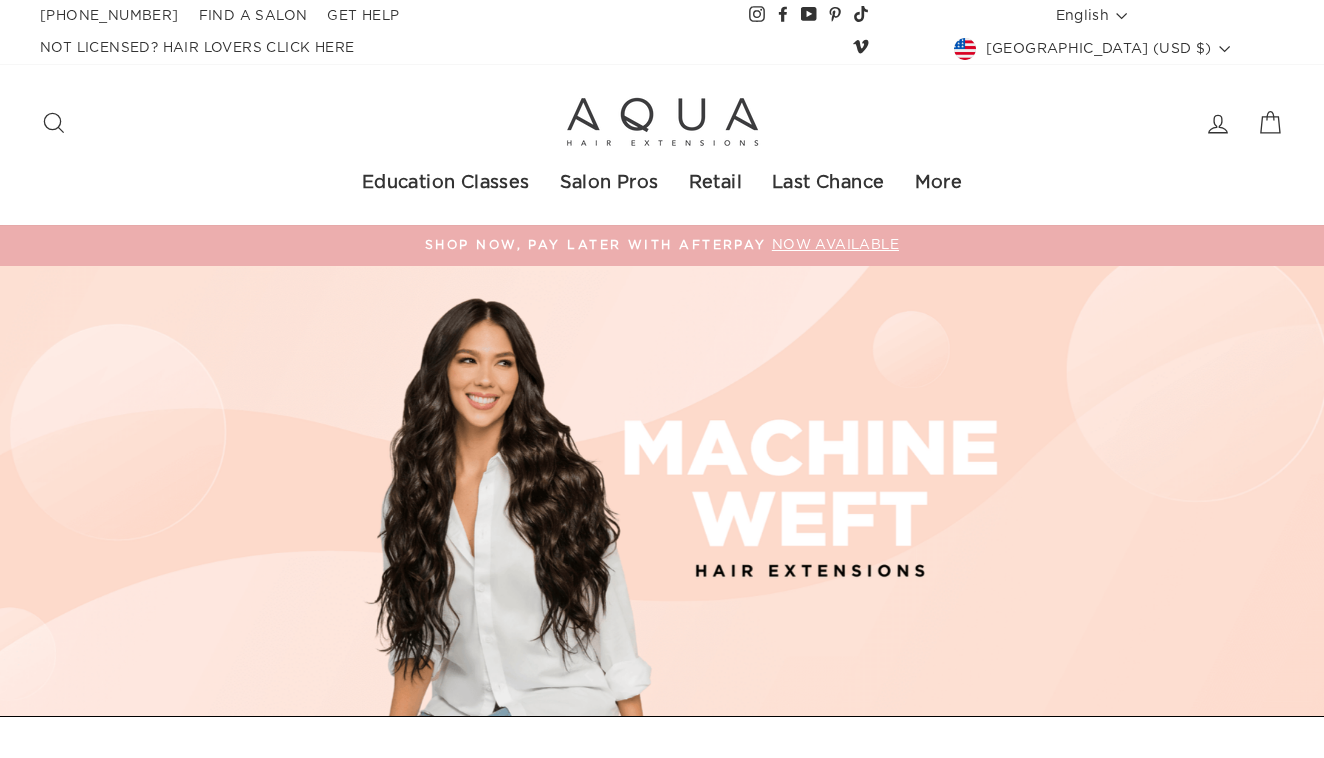 scroll, scrollTop: 0, scrollLeft: 0, axis: both 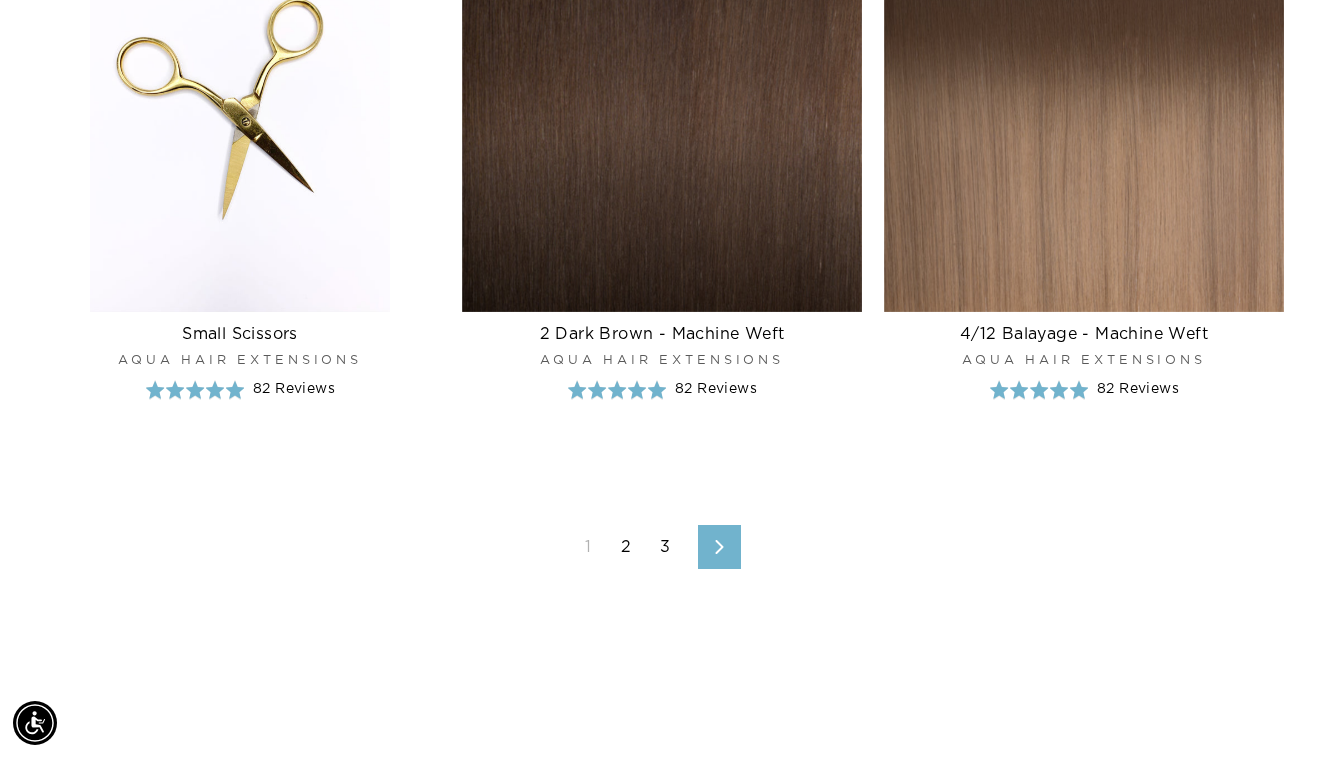 click at bounding box center [662, 112] 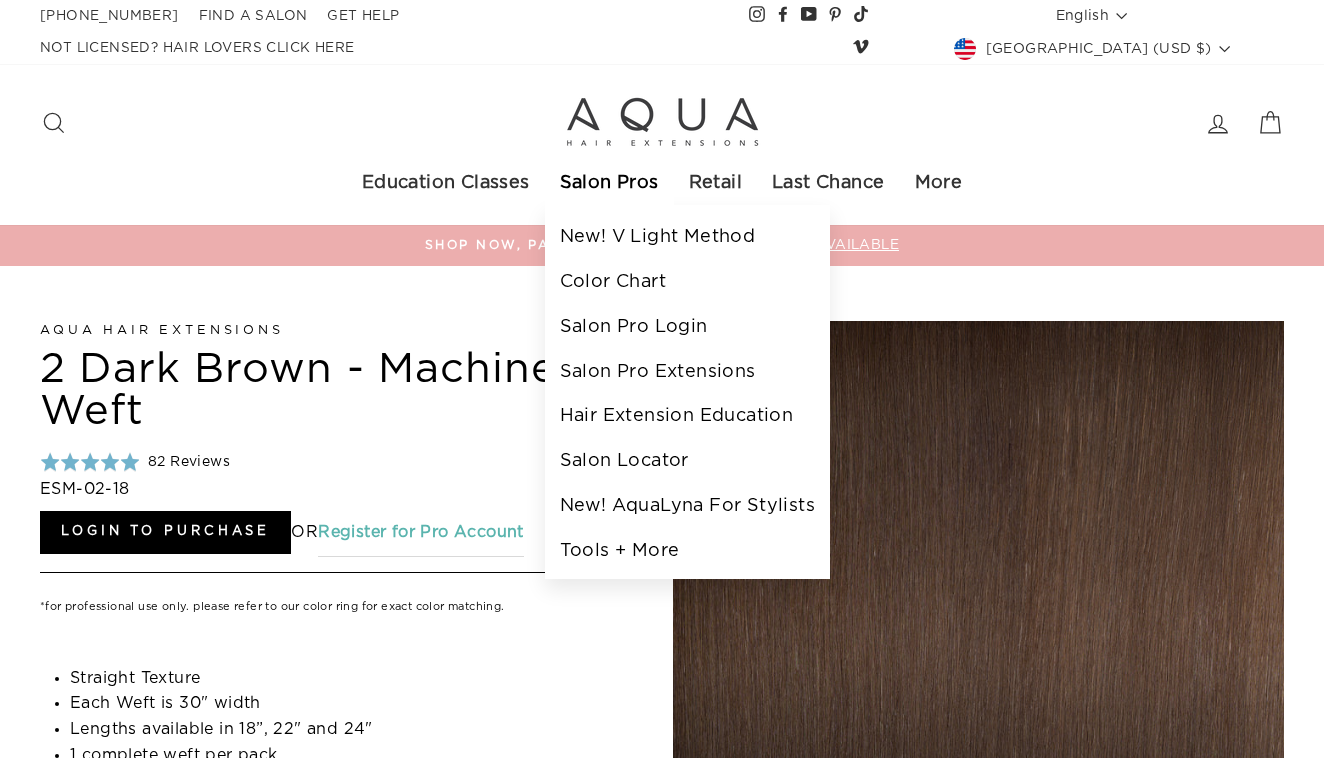 scroll, scrollTop: 0, scrollLeft: 0, axis: both 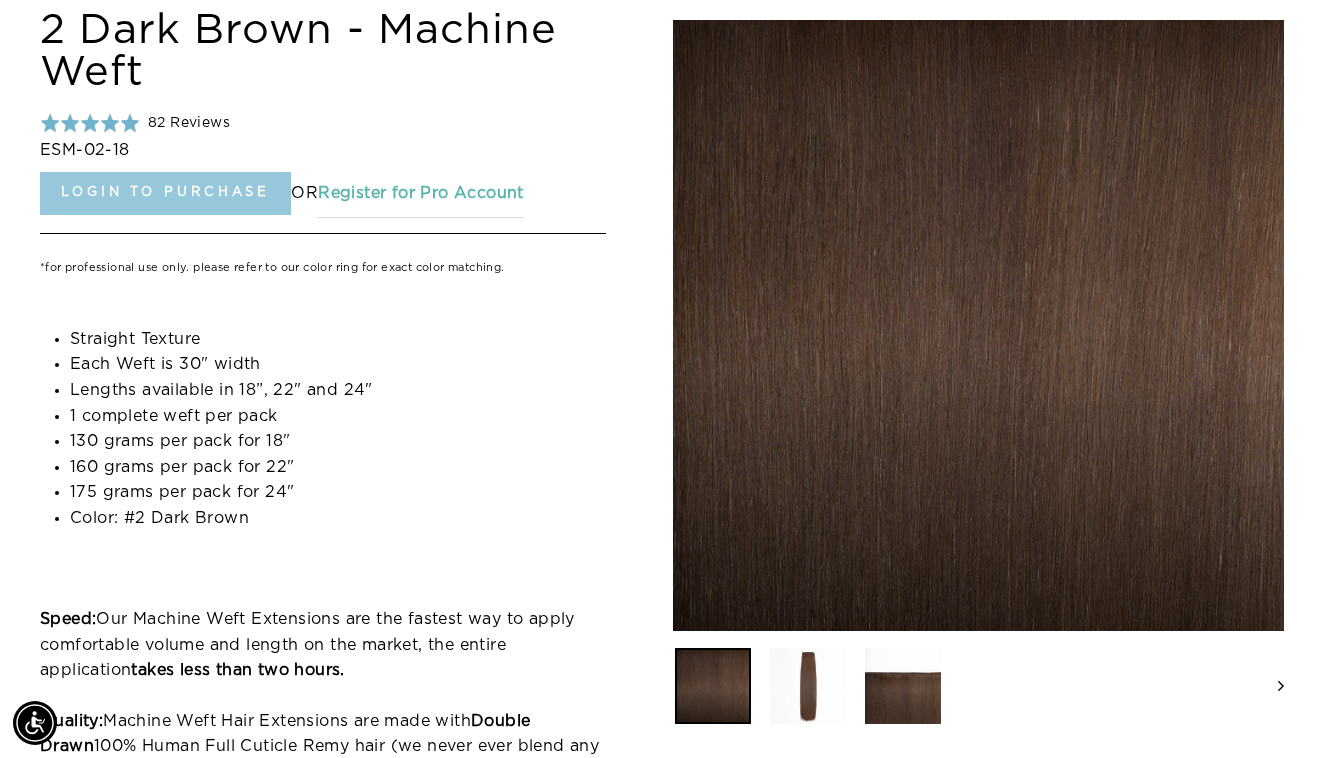 click on "Login to Purchase" at bounding box center (165, 193) 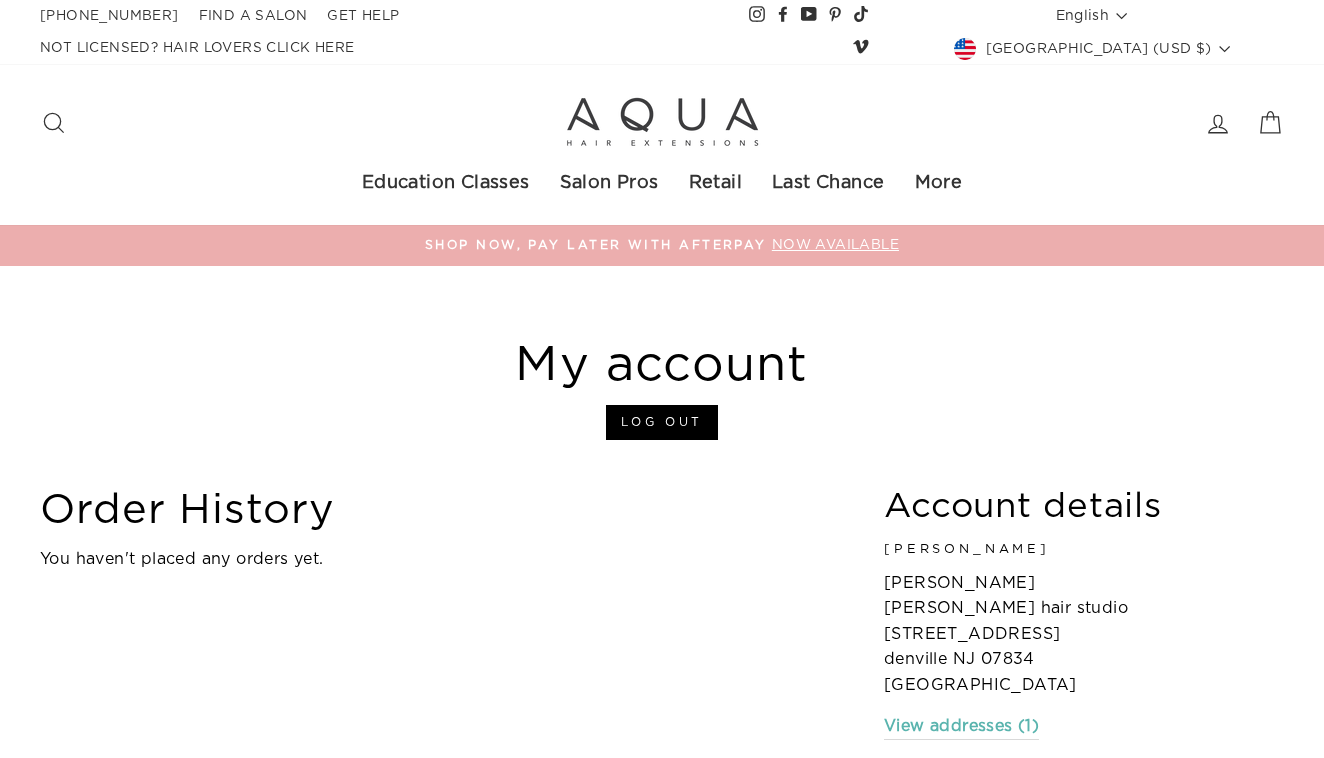 scroll, scrollTop: 0, scrollLeft: 0, axis: both 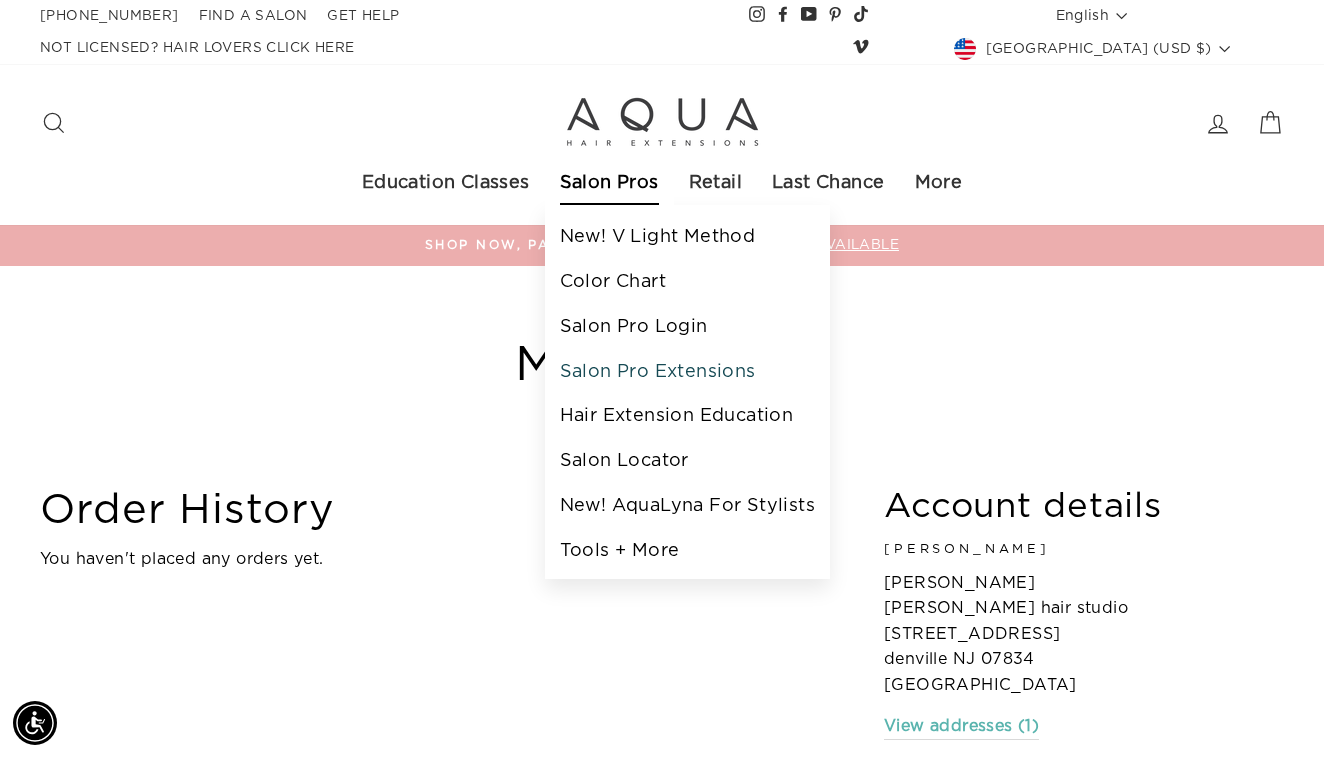 click on "Salon Pro Extensions" at bounding box center [687, 372] 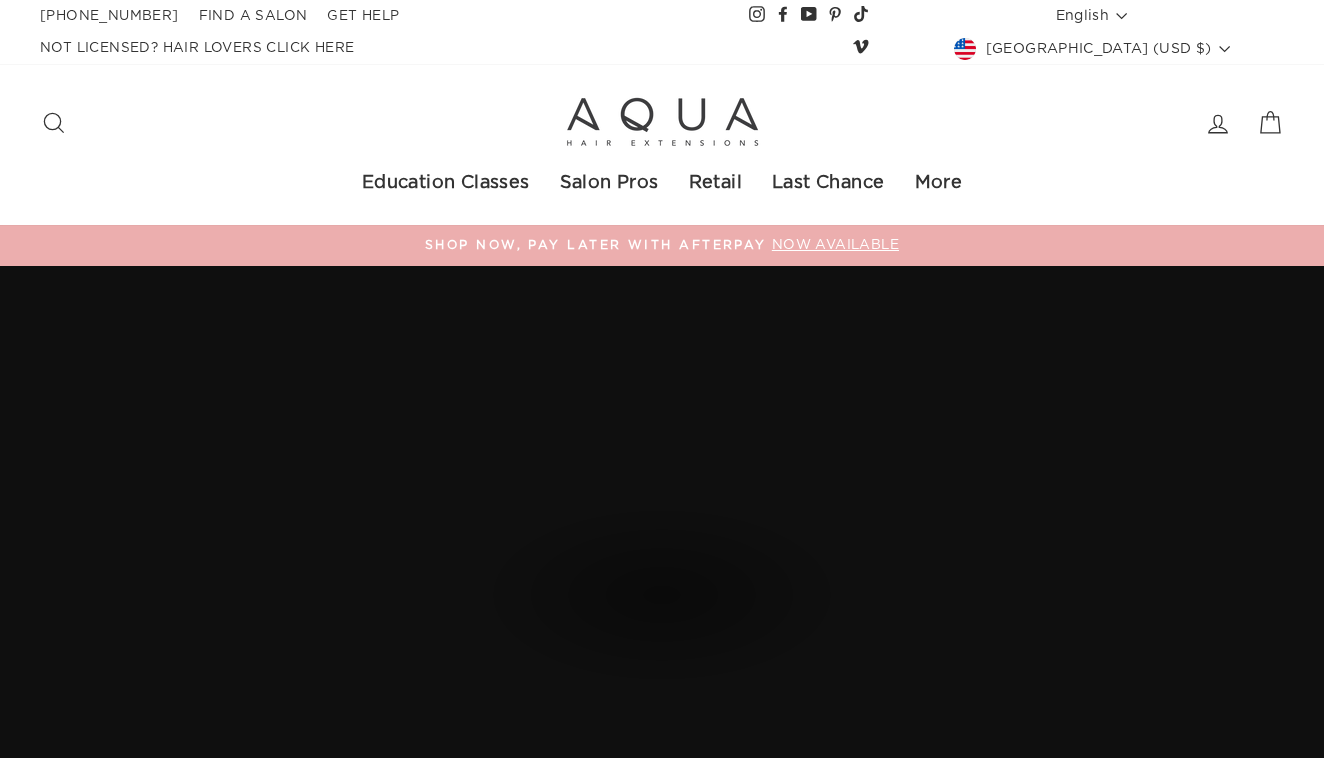 scroll, scrollTop: 0, scrollLeft: 0, axis: both 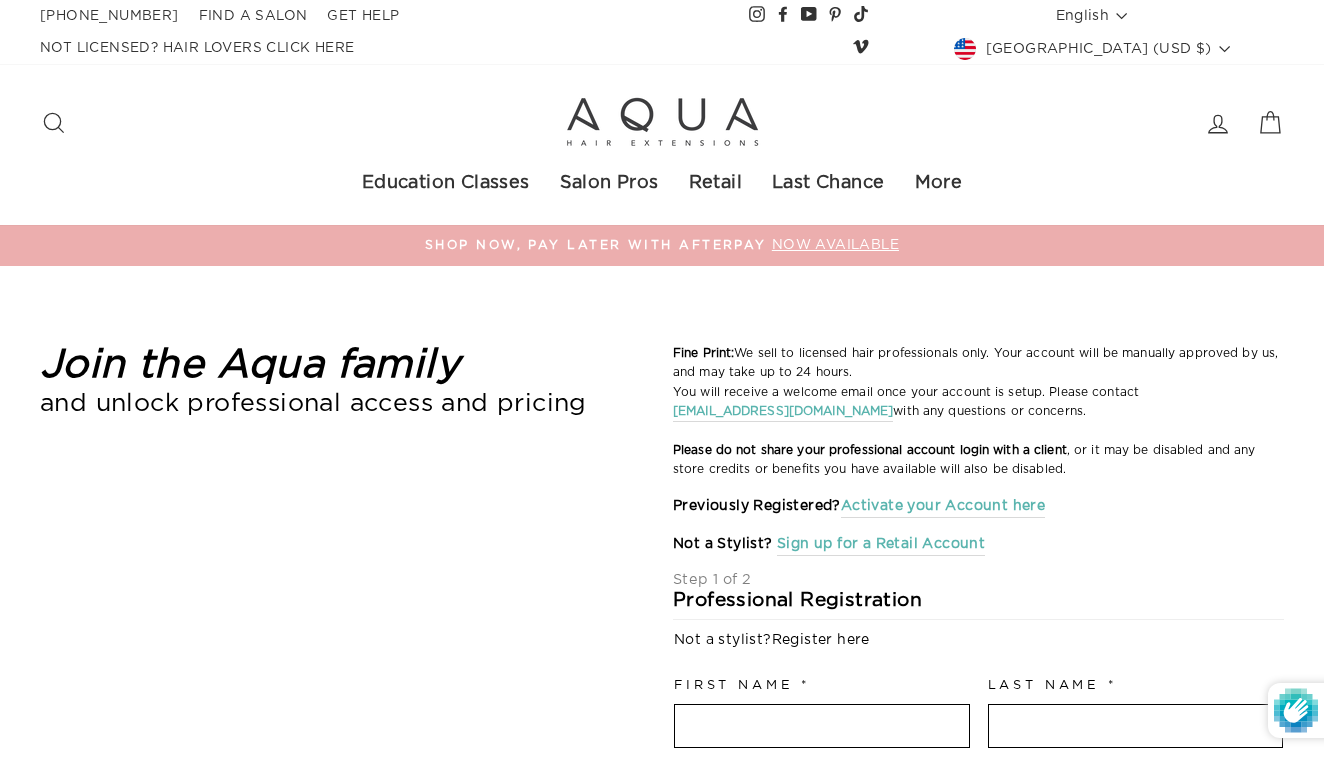 select on "US" 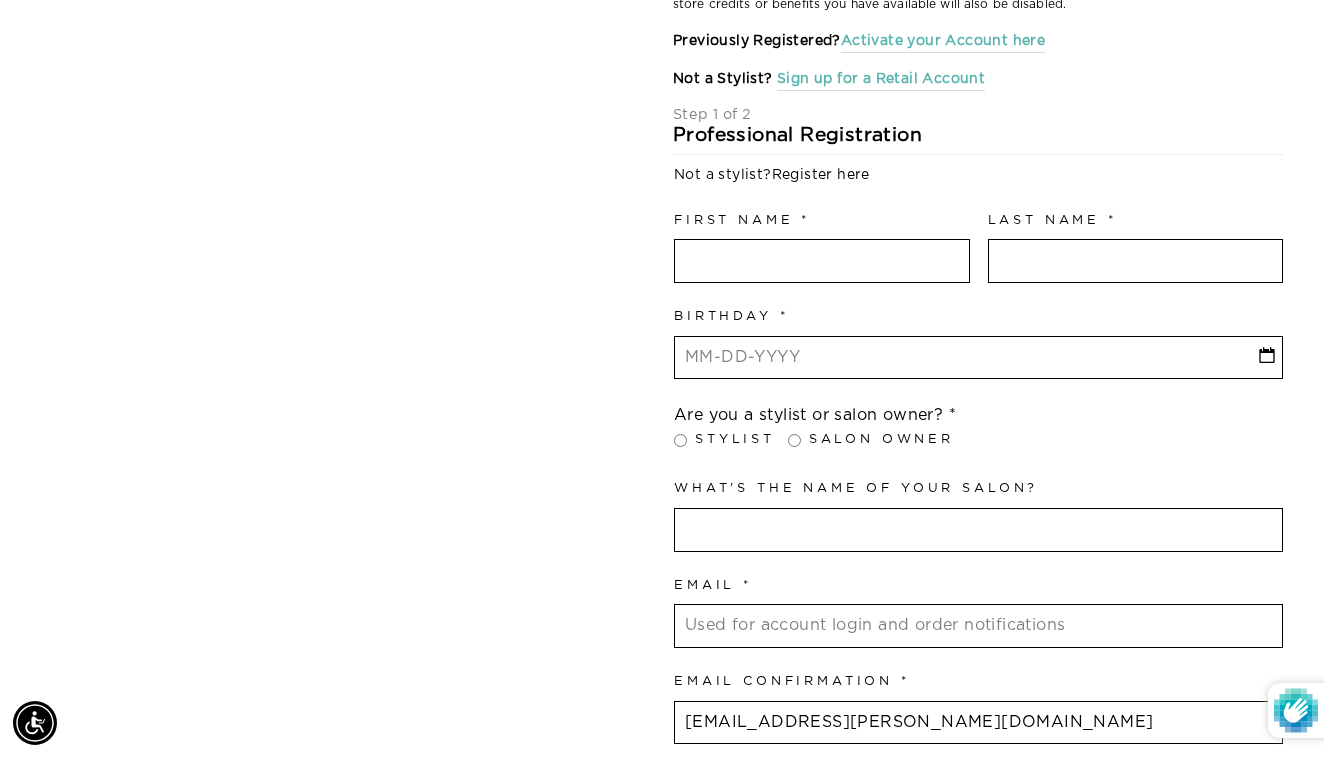 scroll, scrollTop: 517, scrollLeft: 0, axis: vertical 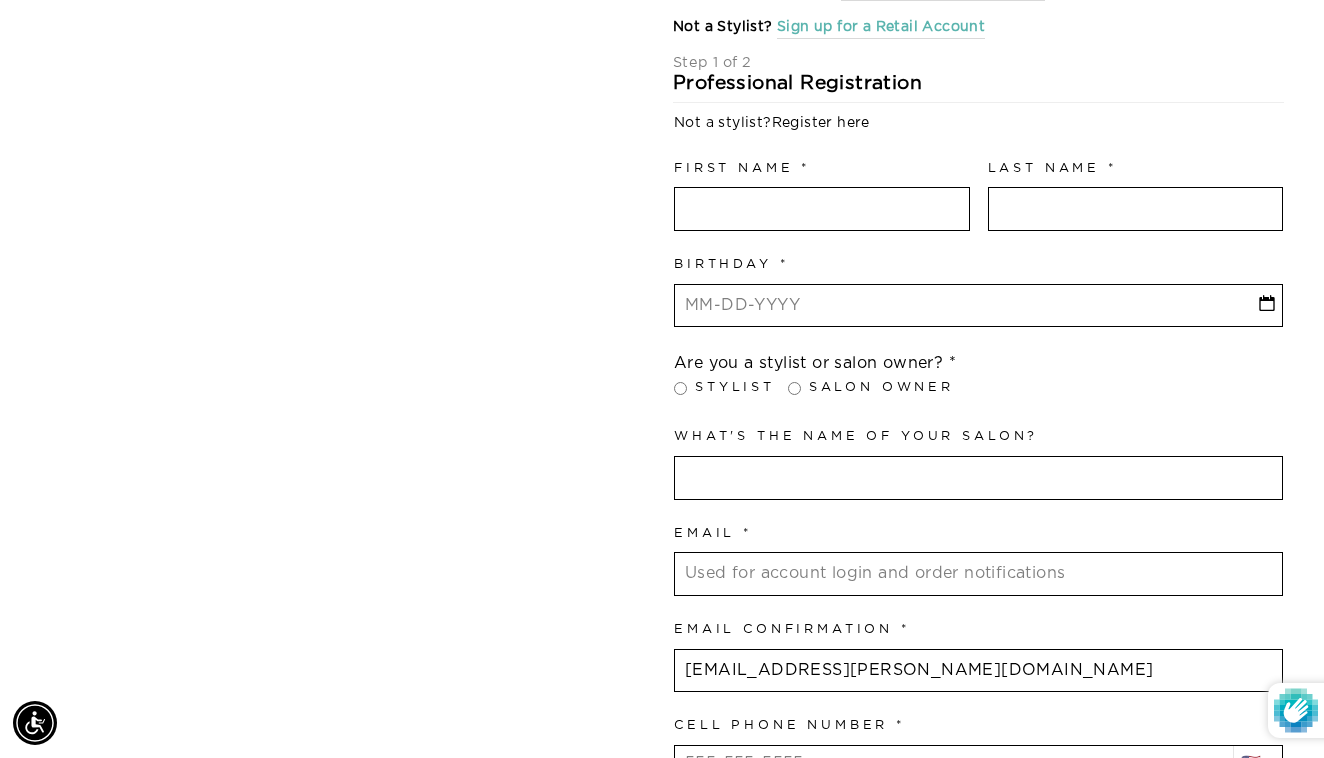 click at bounding box center (662, 379) 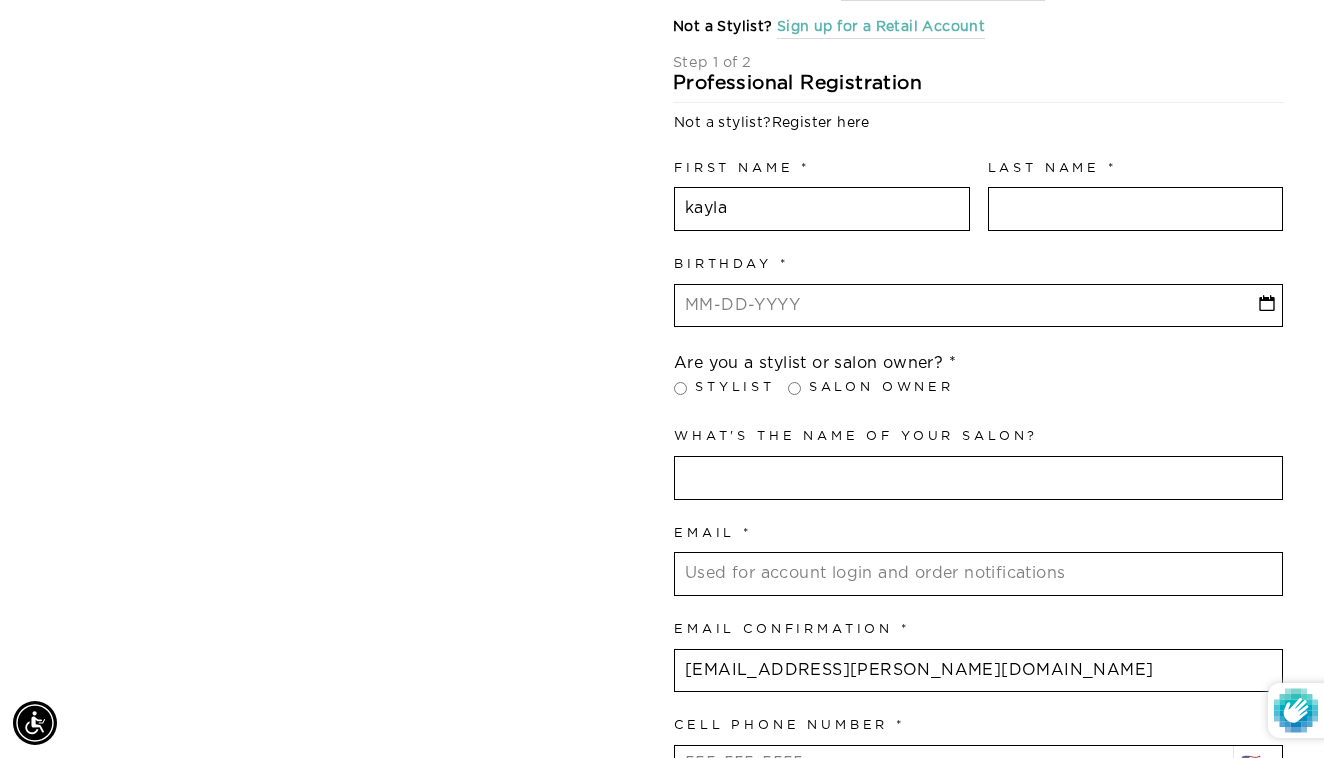 type on "kayla" 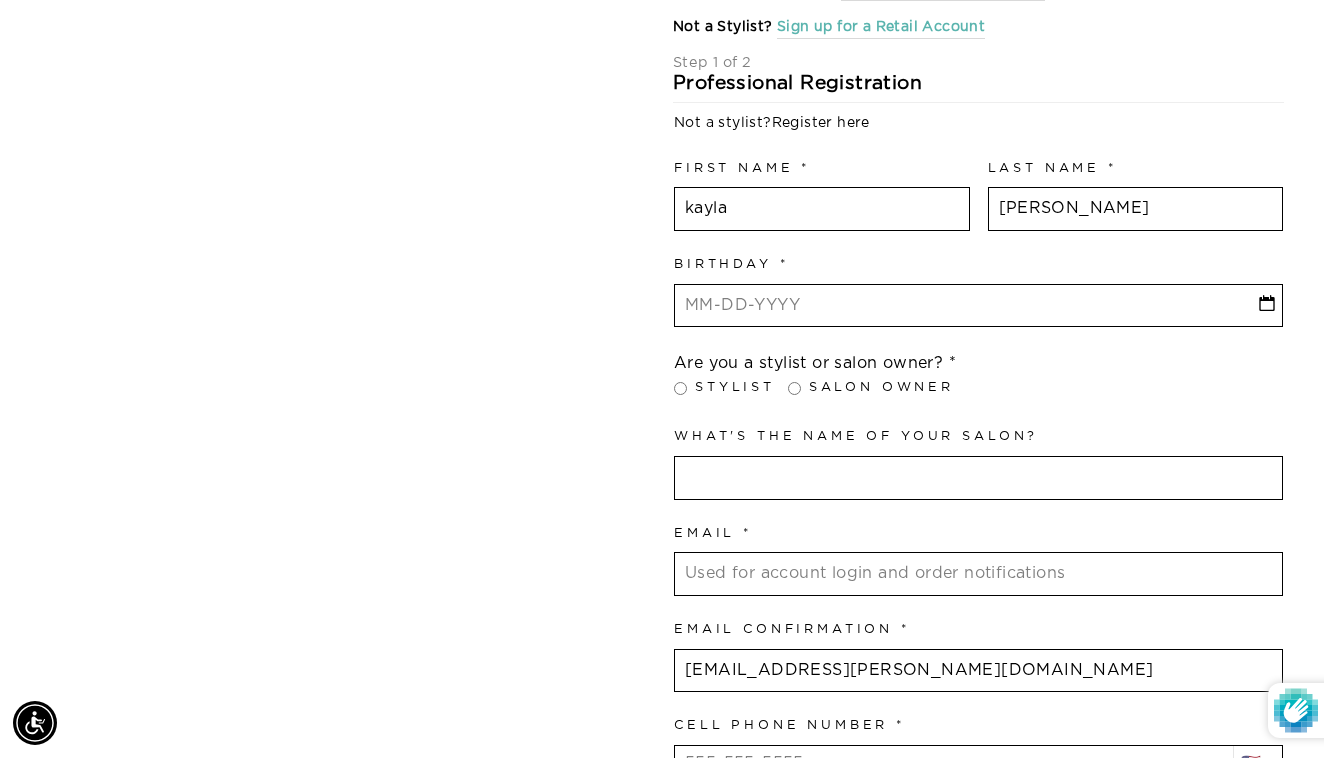 type on "picinich" 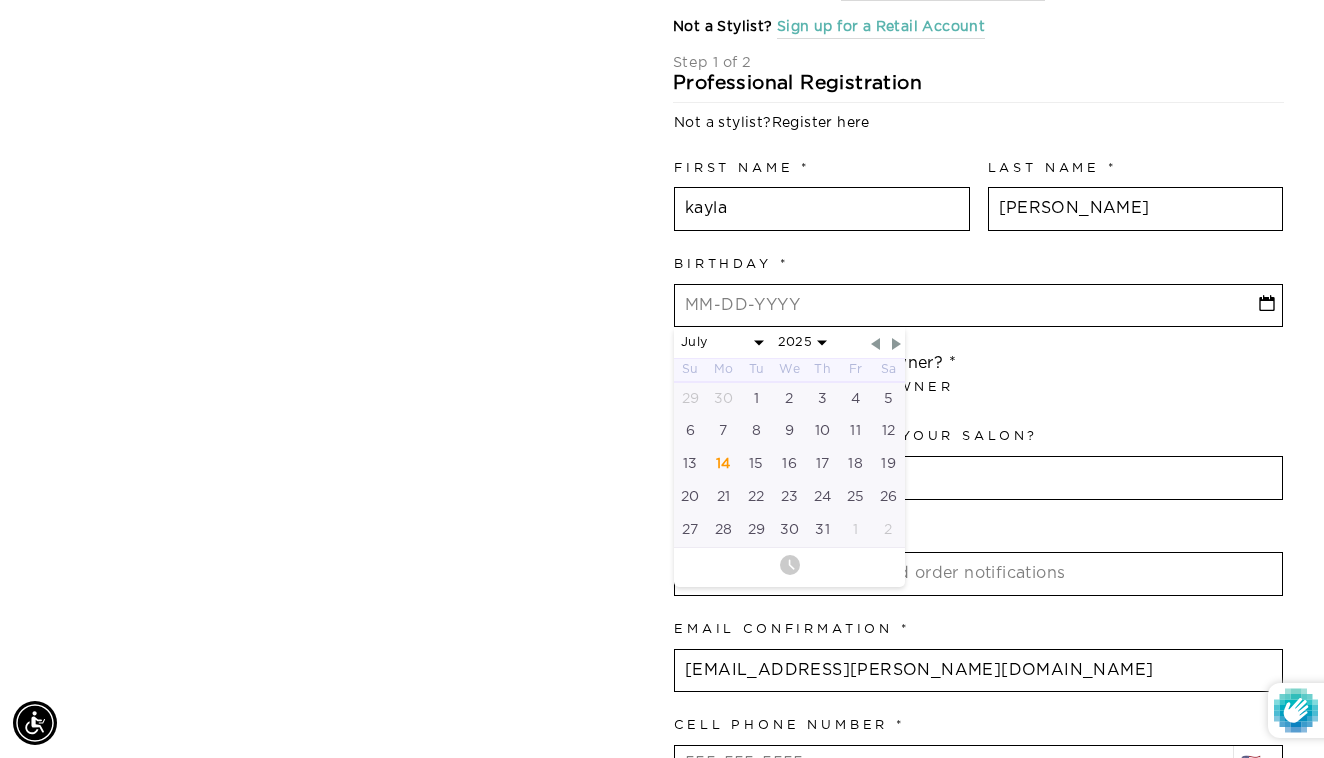 click at bounding box center (759, 342) 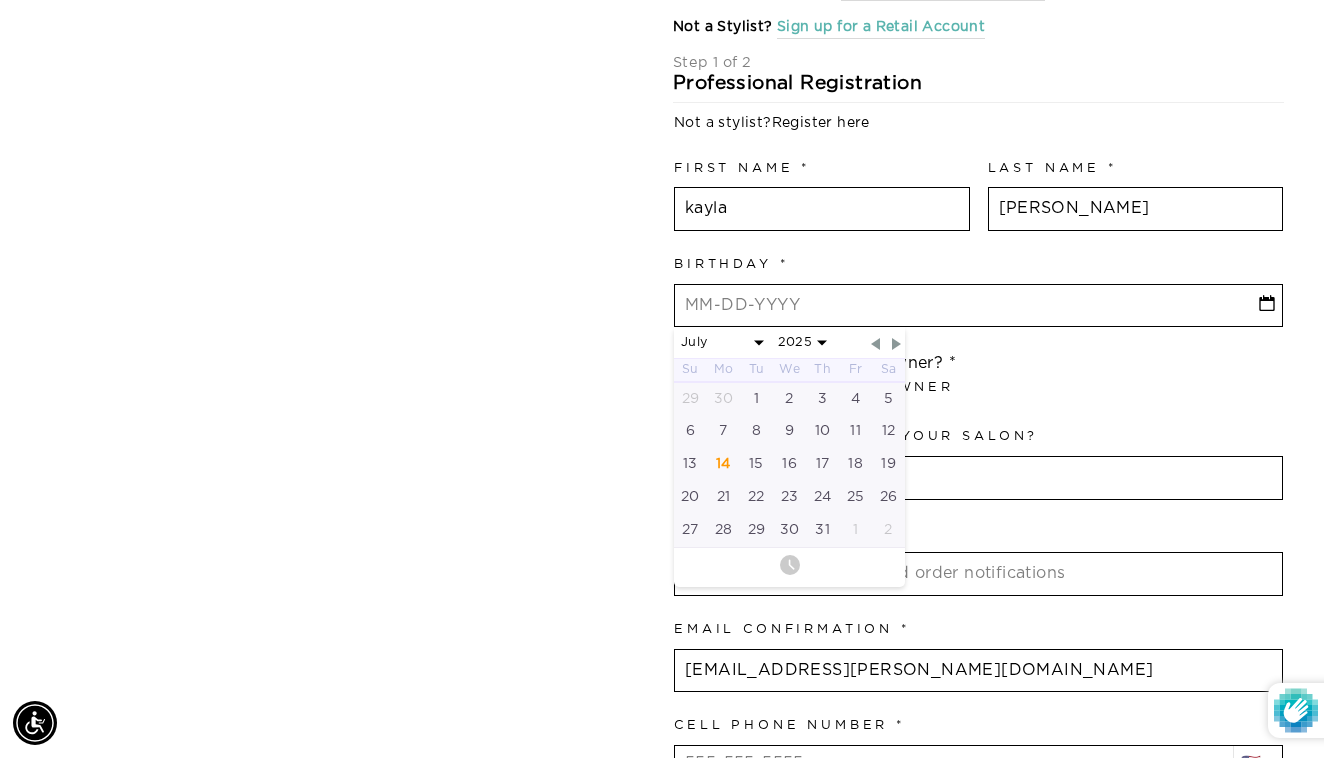 select on "9" 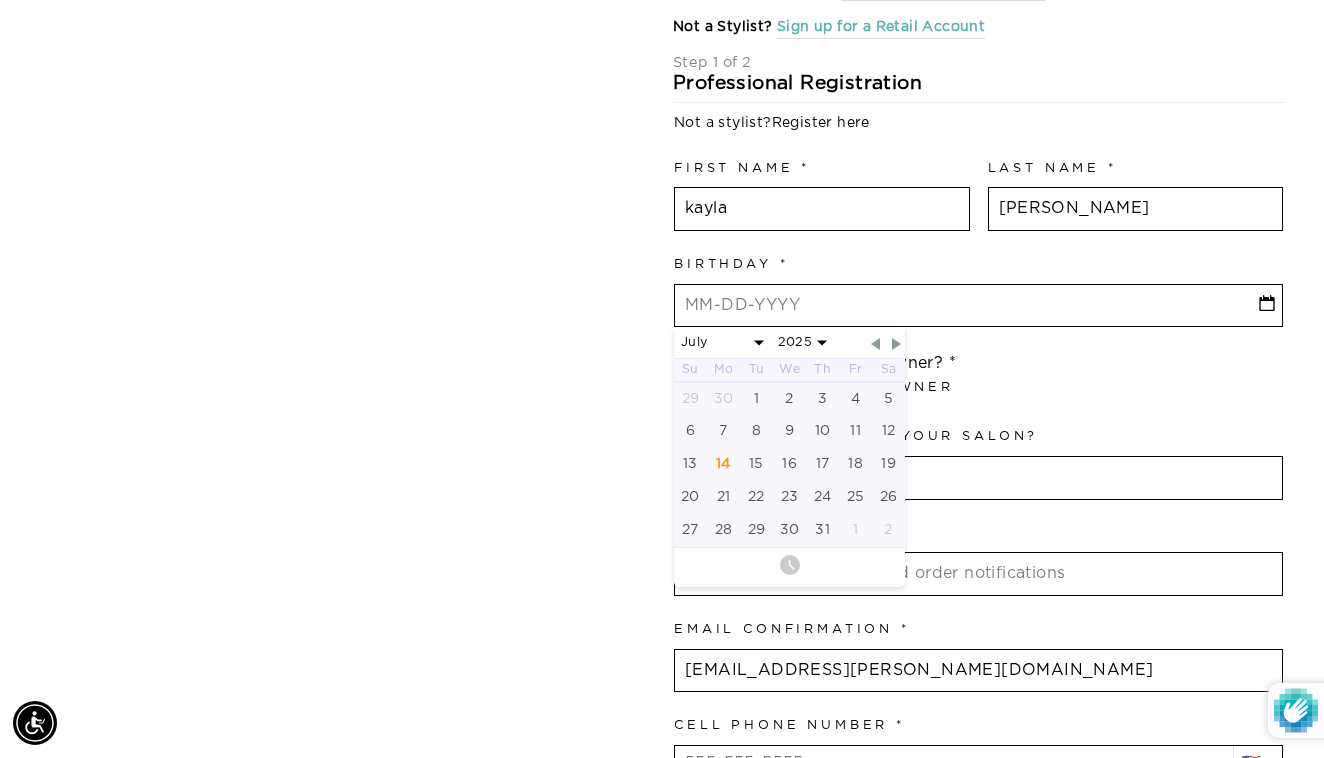 select on "2025" 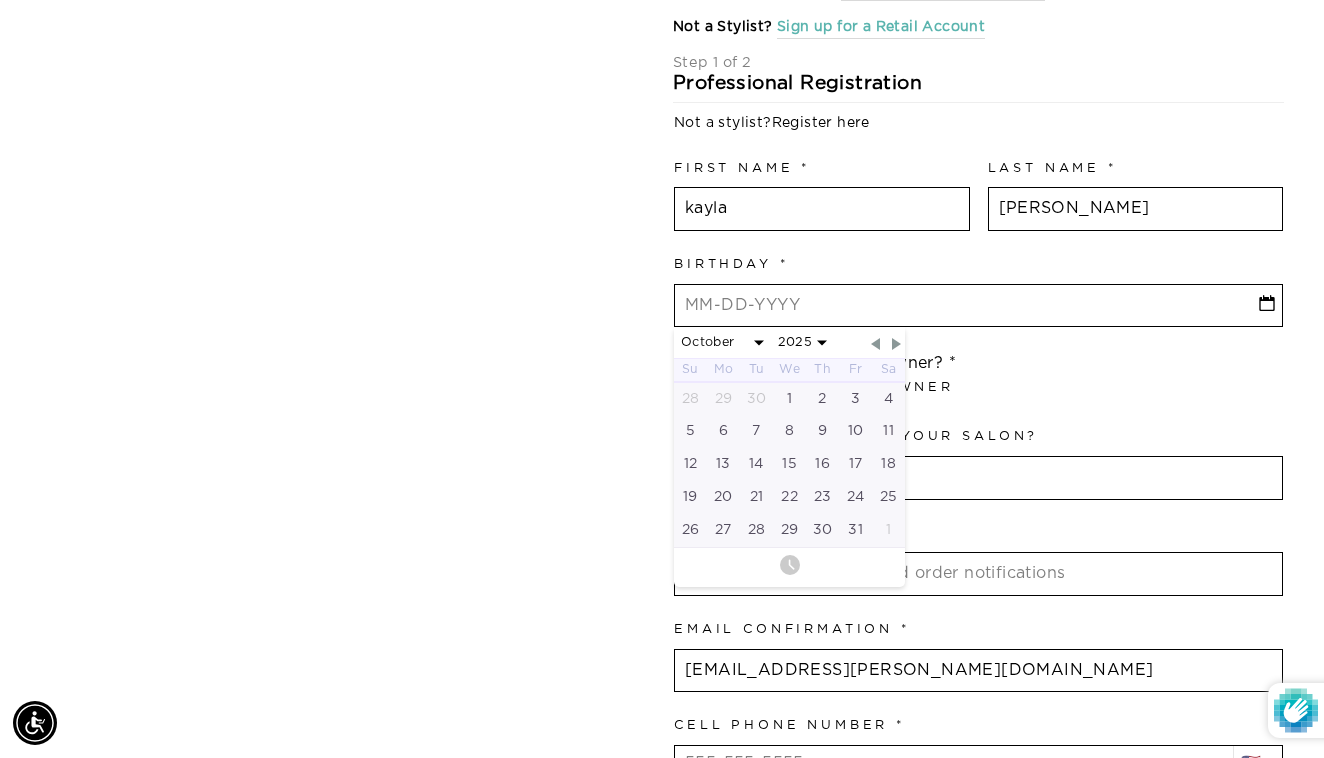 select on "9" 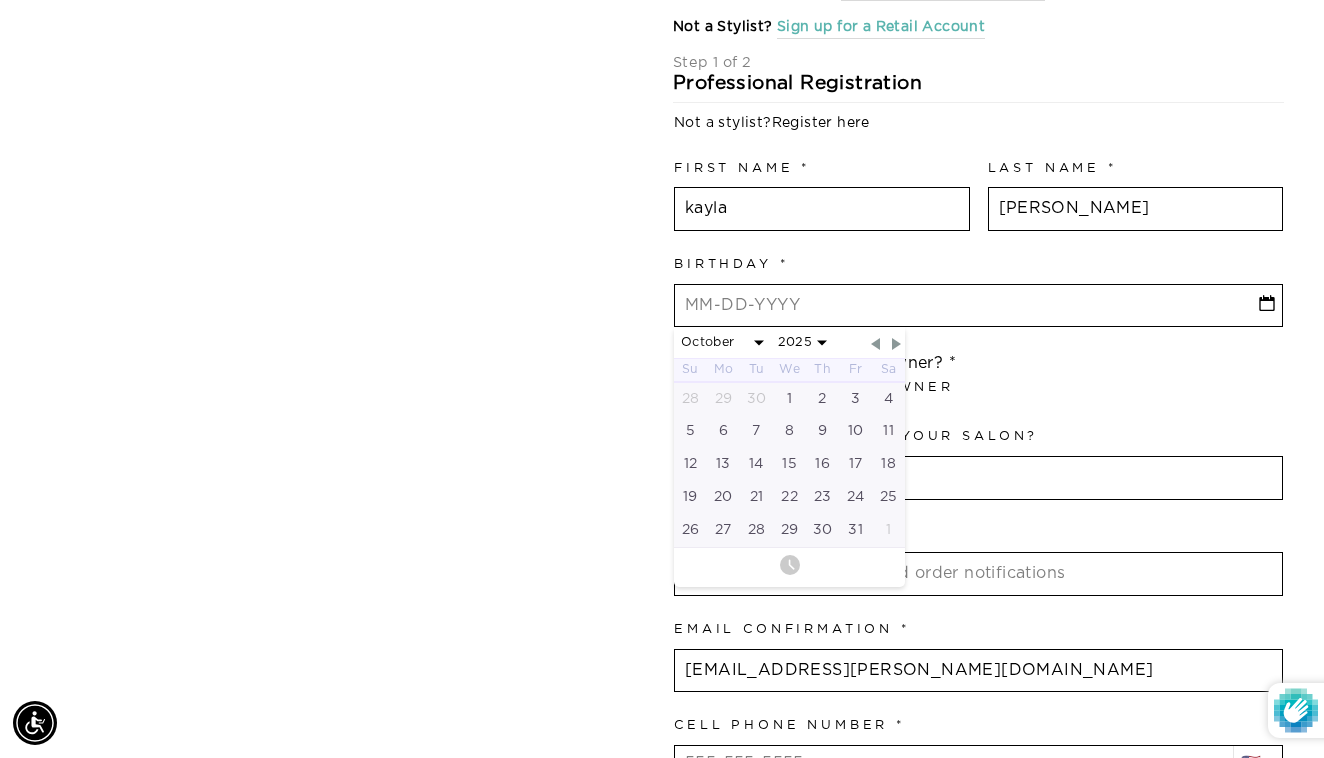 select on "1992" 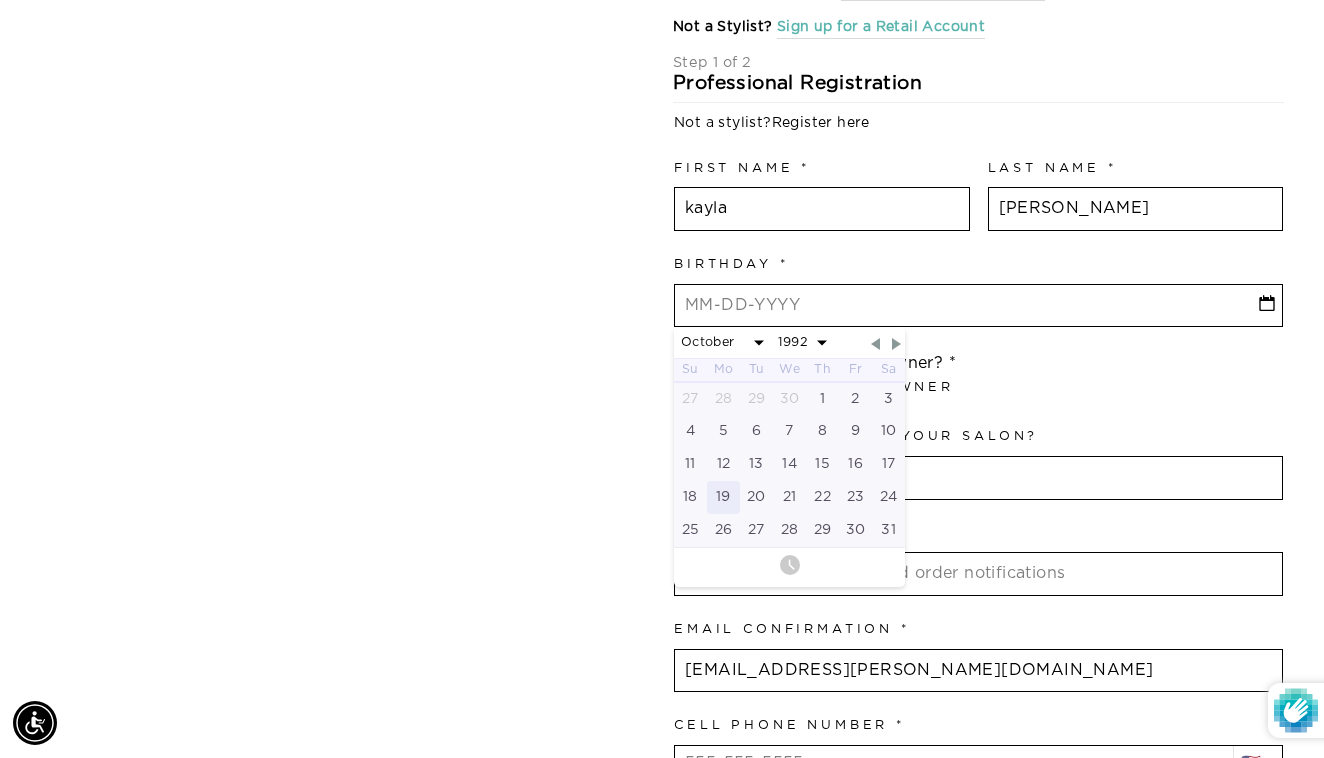 click on "19" at bounding box center (723, 497) 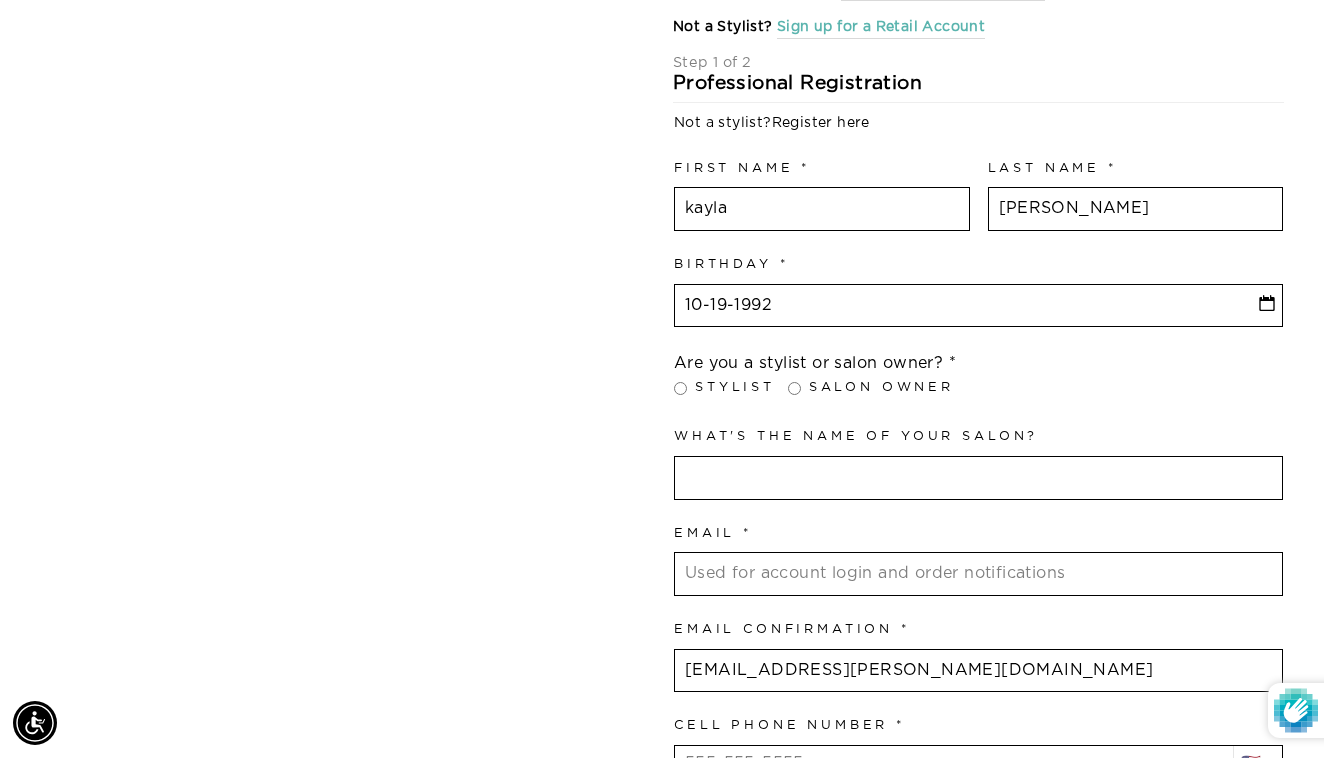 click on "Stylist" at bounding box center (680, 388) 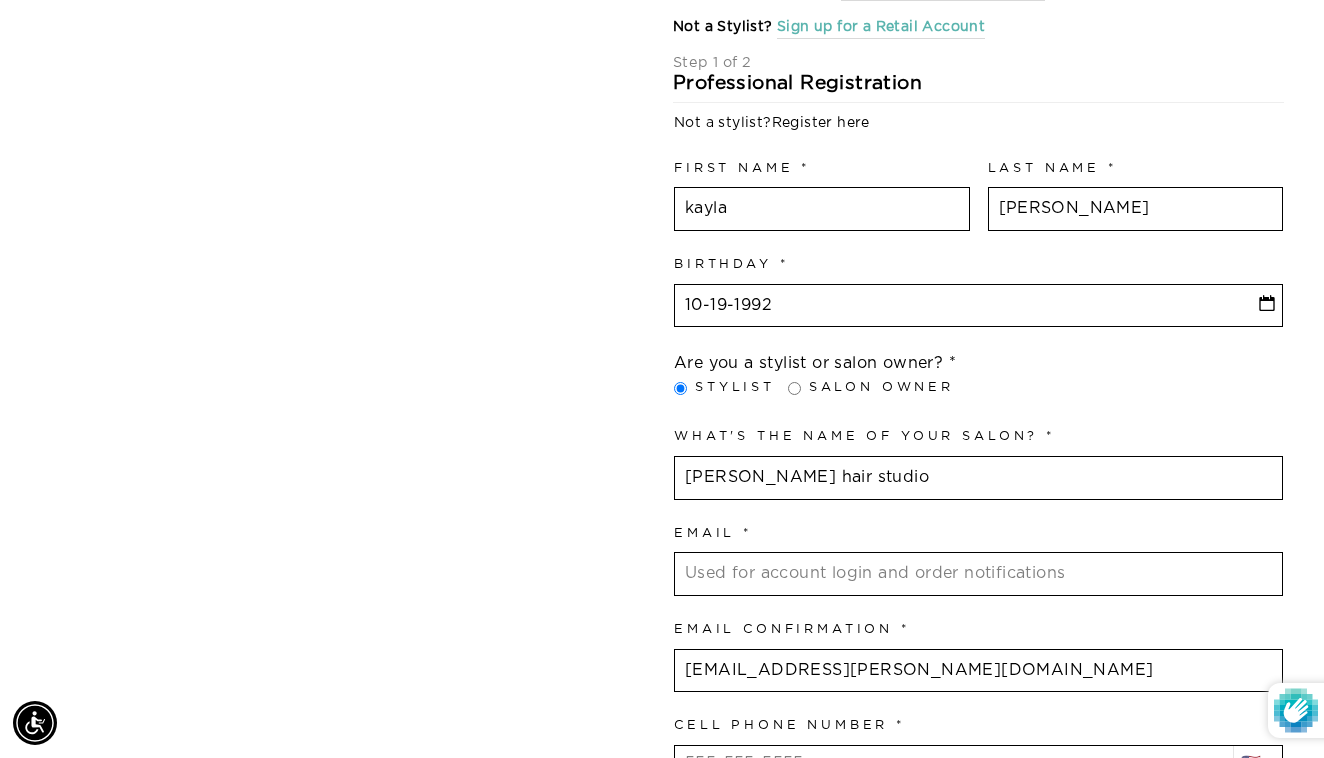 type on "[PERSON_NAME] hair studio" 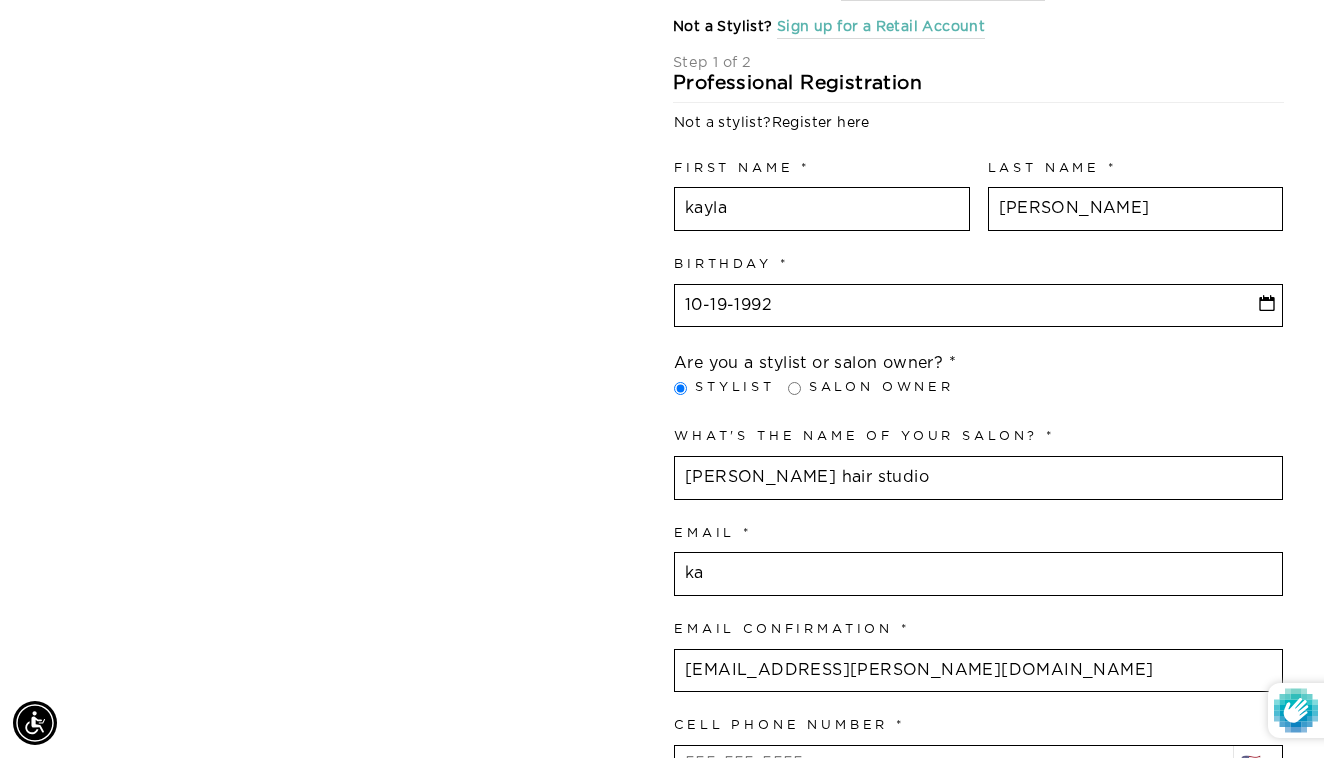 type on "k" 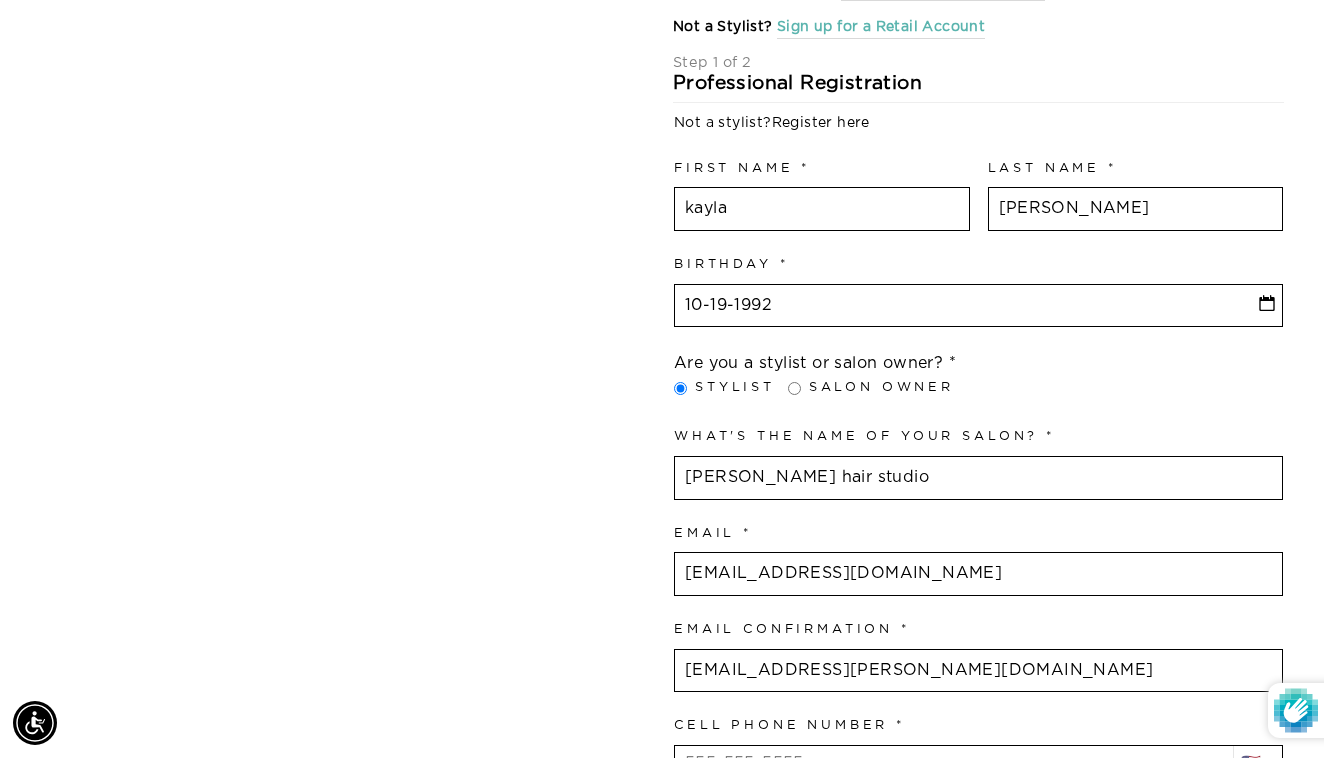 type on "glambykayp@aol.com" 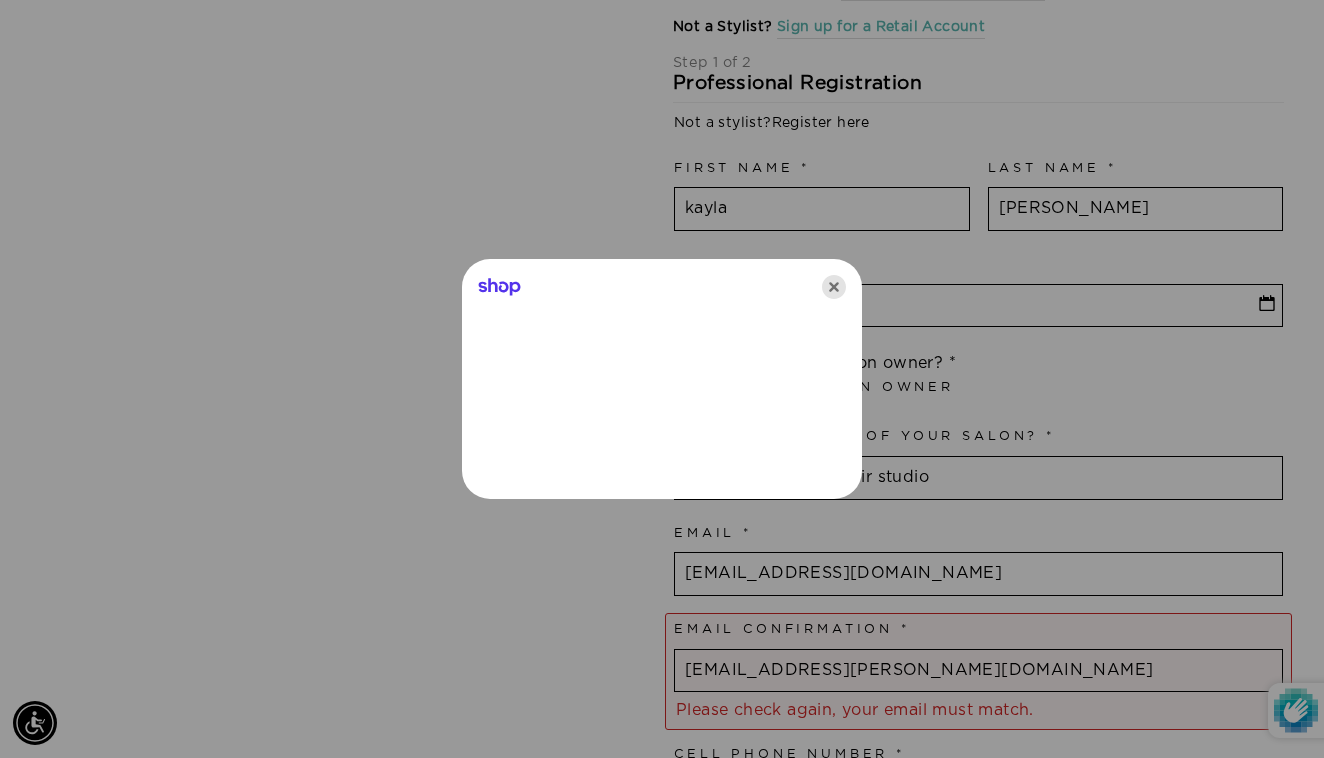 click 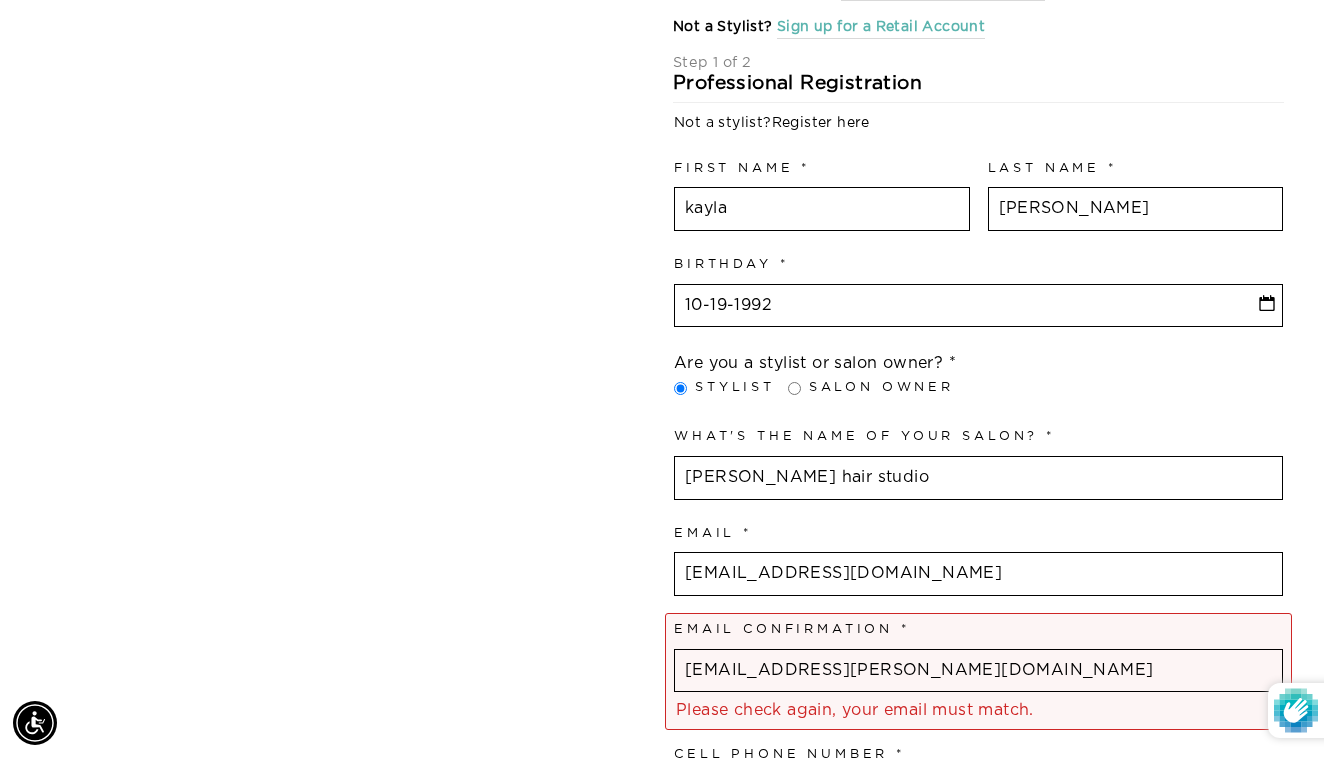 click on "Join the Aqua family  and unlock professional access and pricing
Fine Print:  We sell to licensed hair professionals only. Your account will be manually approved by us, and may take up to 24 hours.  You will receive a welcome email once your account is setup.
Please contact  hi@aquahairextensions.com  with any questions or concerns. Please do not share your professional account login with a client , or it may be disabled and any store credits or benefits you have available will also be disabled.
Previously Registered?  Activate your Account here
Not a Stylist?   Sign up for a Retail Account
United States
Canada
---
Afghanistan
Åland Islands
Albania
Algeria
Andorra
Angola
Anguilla
Antigua & Barbuda
Argentina
Armenia
Aruba
Ascension Island
Australia
Austria
Azerbaijan
Bahamas
Bahrain
Bangladesh
Barbados
Belarus
Belgium
Belize
Benin
Bermuda" at bounding box center [651, 984] 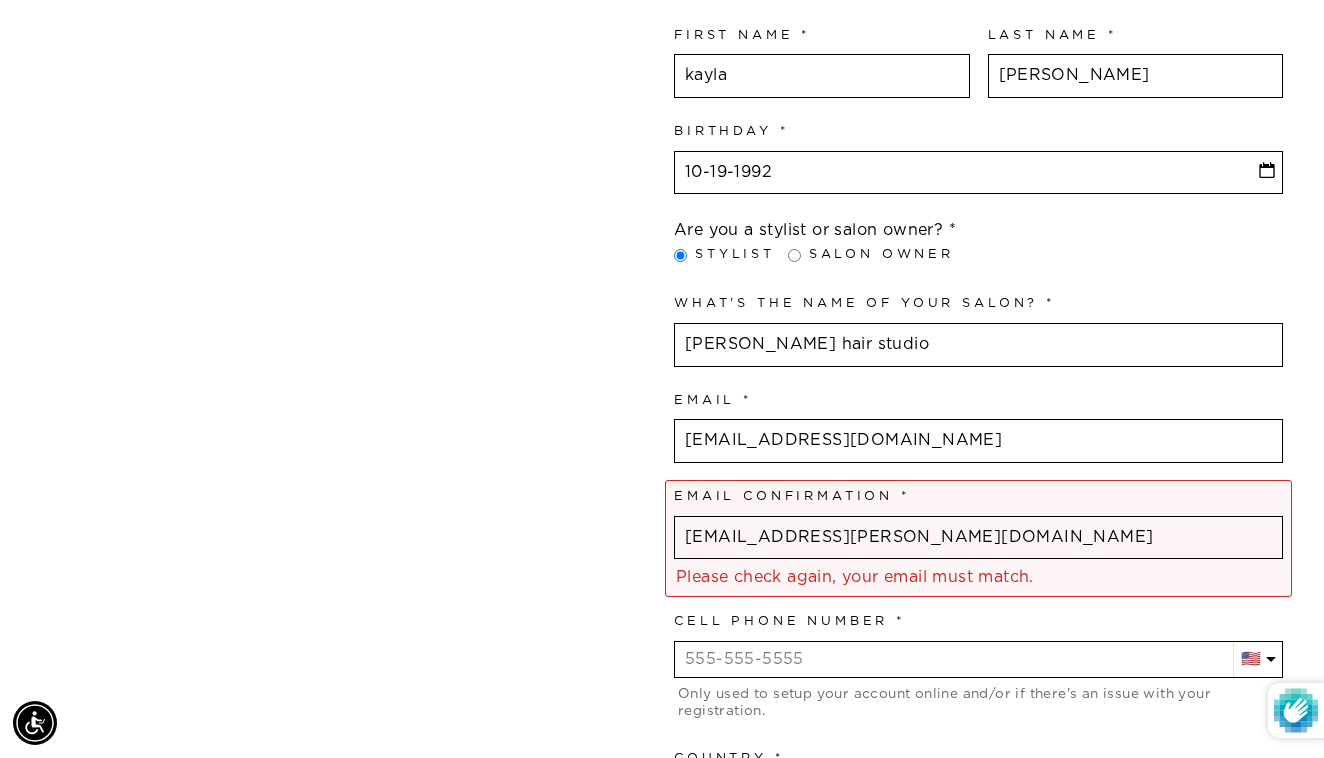 drag, startPoint x: 937, startPoint y: 494, endPoint x: 678, endPoint y: 494, distance: 259 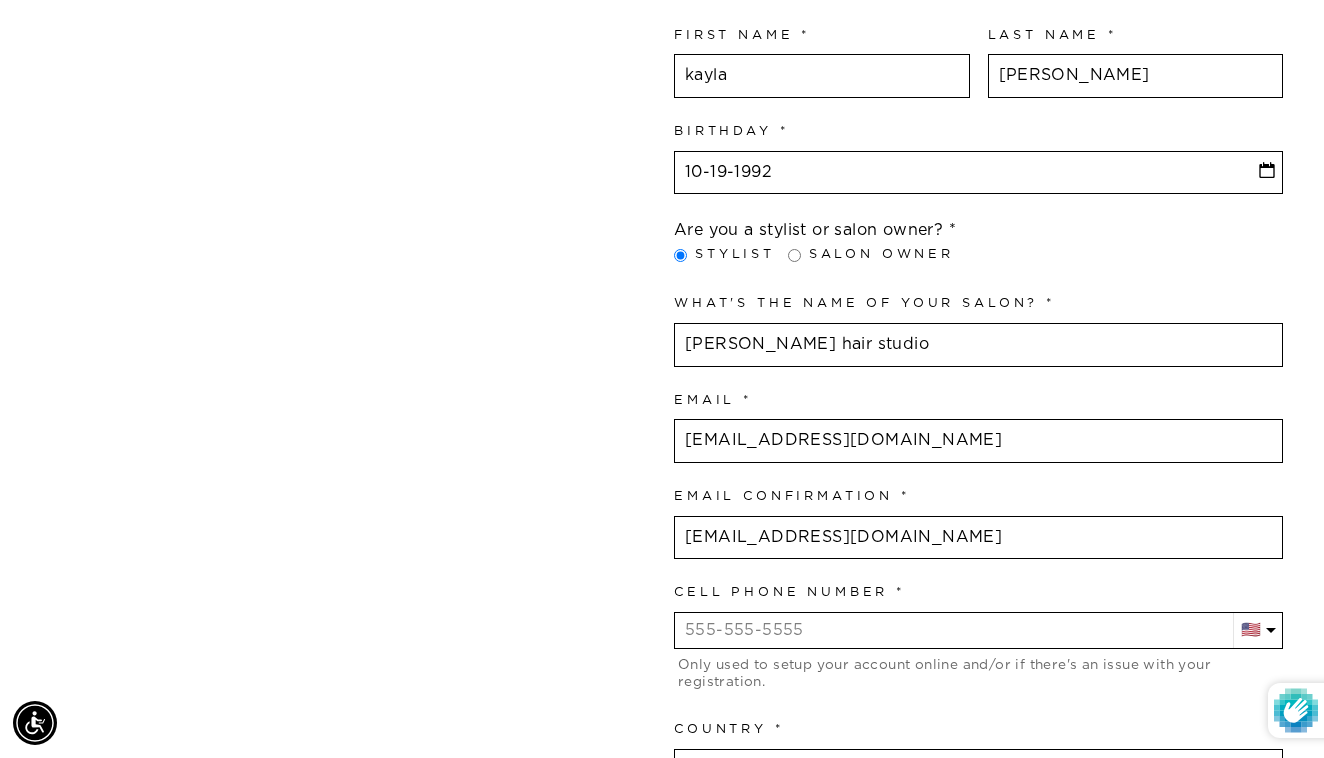 type on "glambykayp@aol.com" 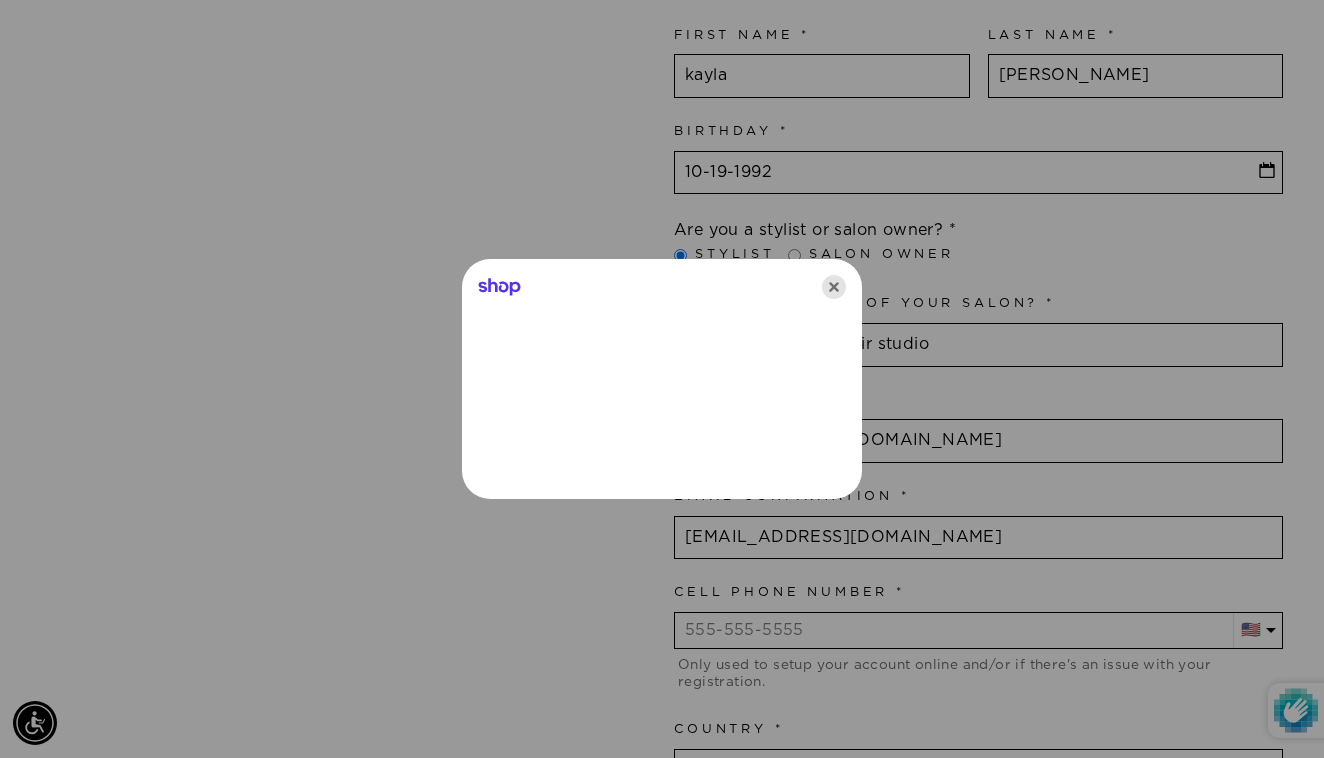 click 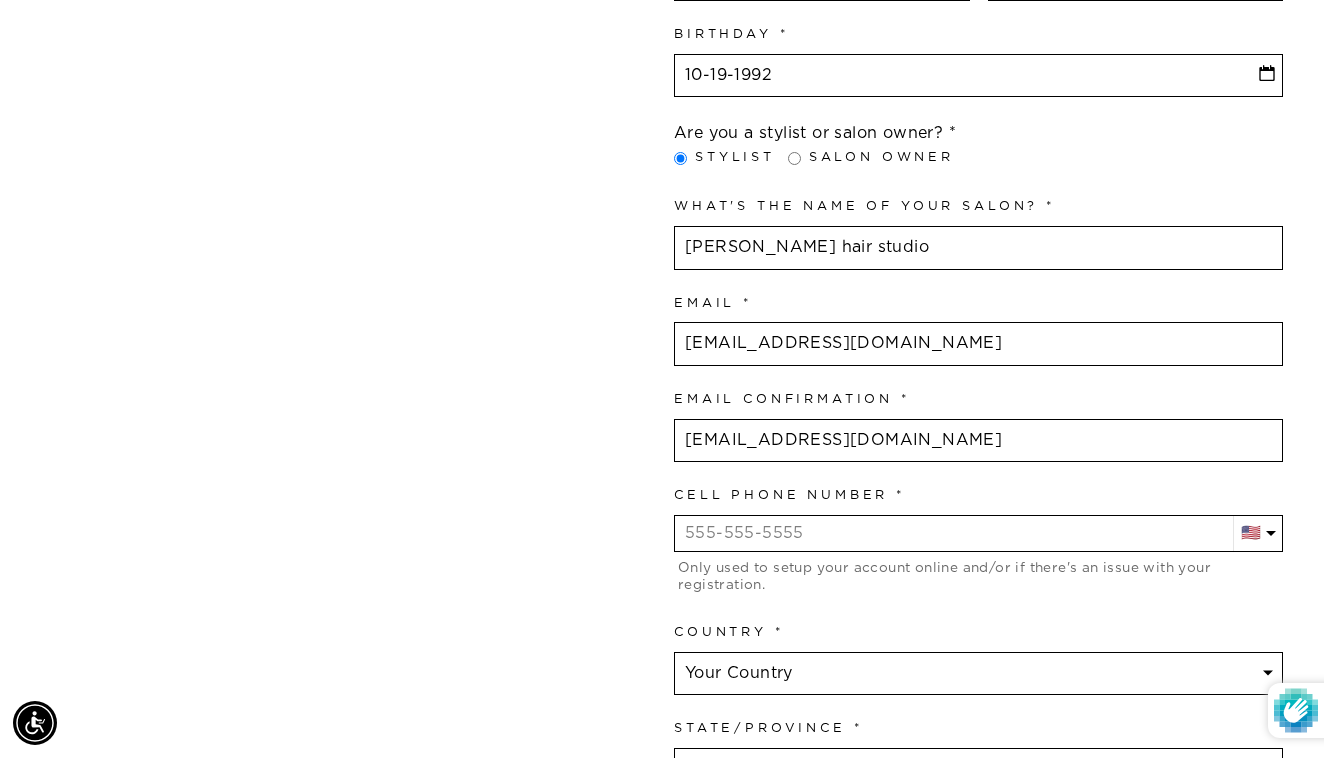 scroll, scrollTop: 838, scrollLeft: 0, axis: vertical 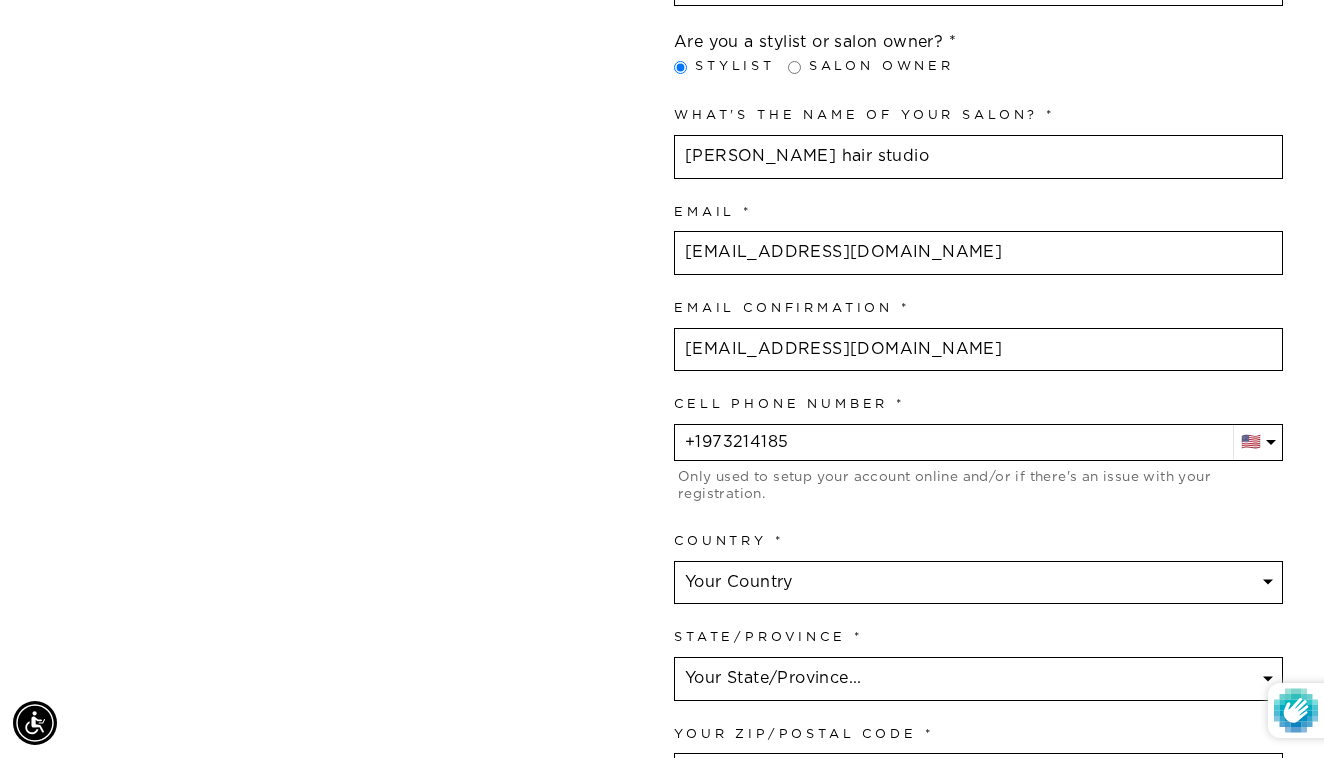 type on "+1 973 214 1857" 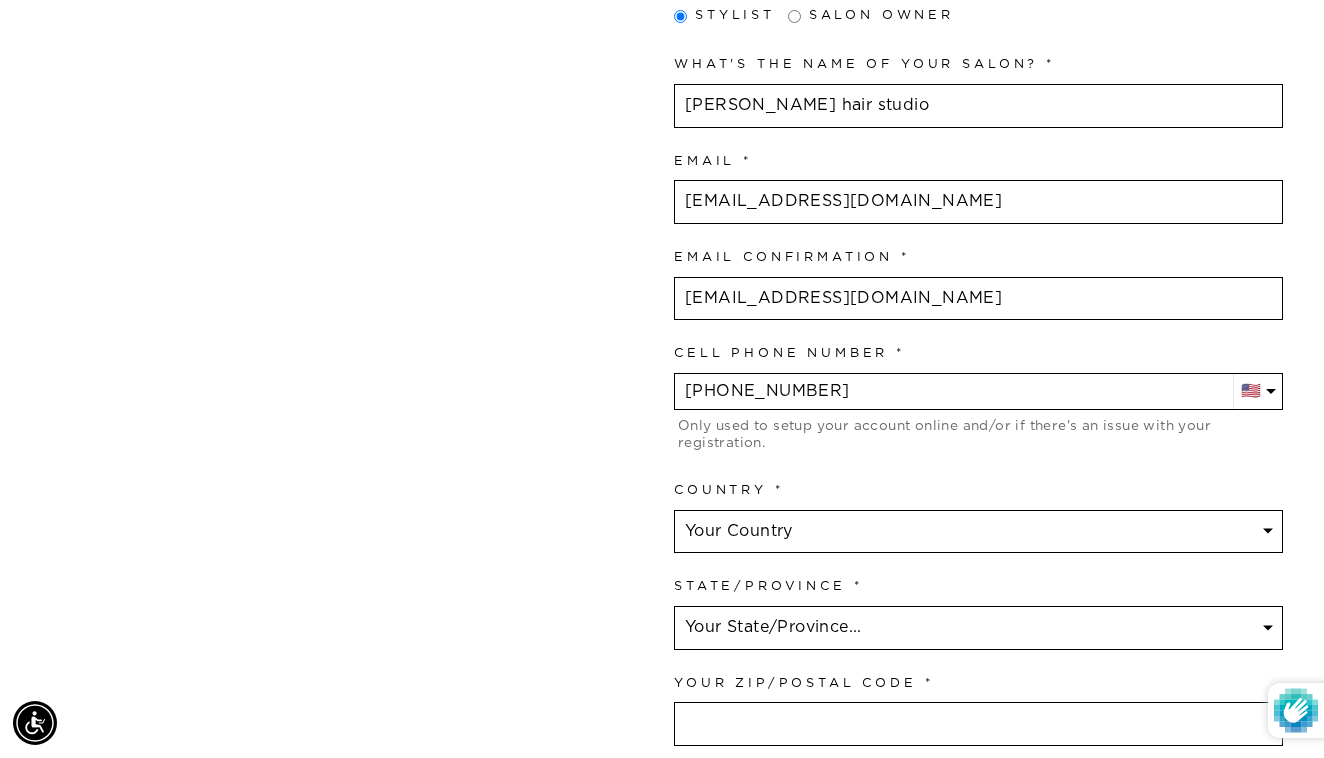 scroll, scrollTop: 891, scrollLeft: 0, axis: vertical 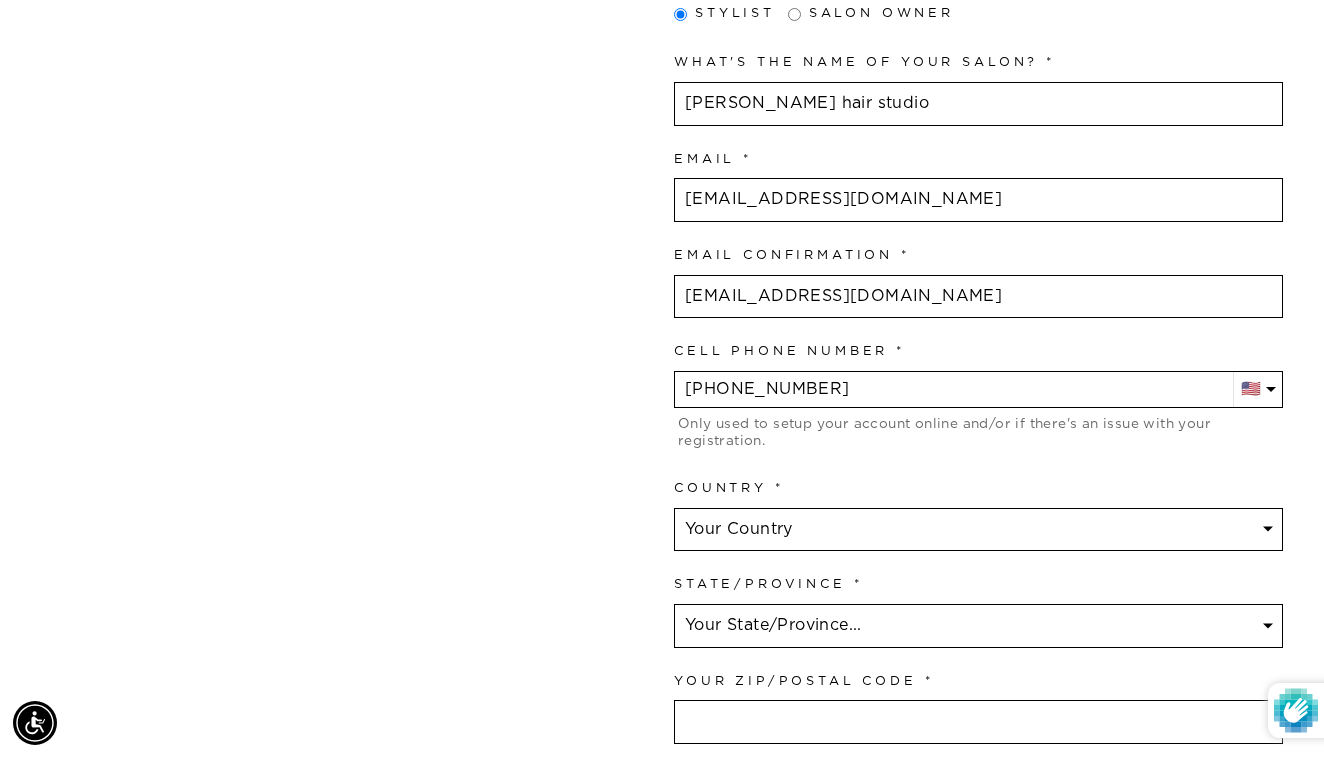 select on "New Jersey" 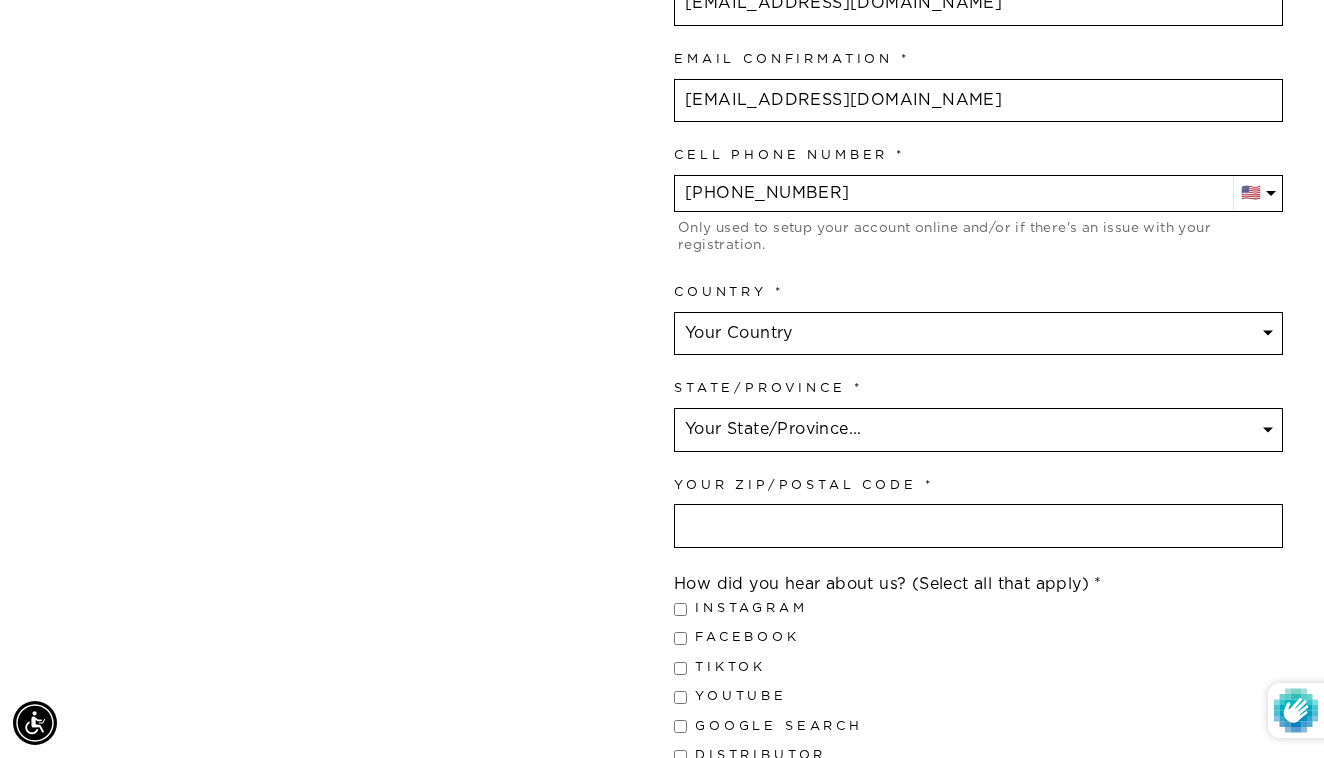 scroll, scrollTop: 1091, scrollLeft: 0, axis: vertical 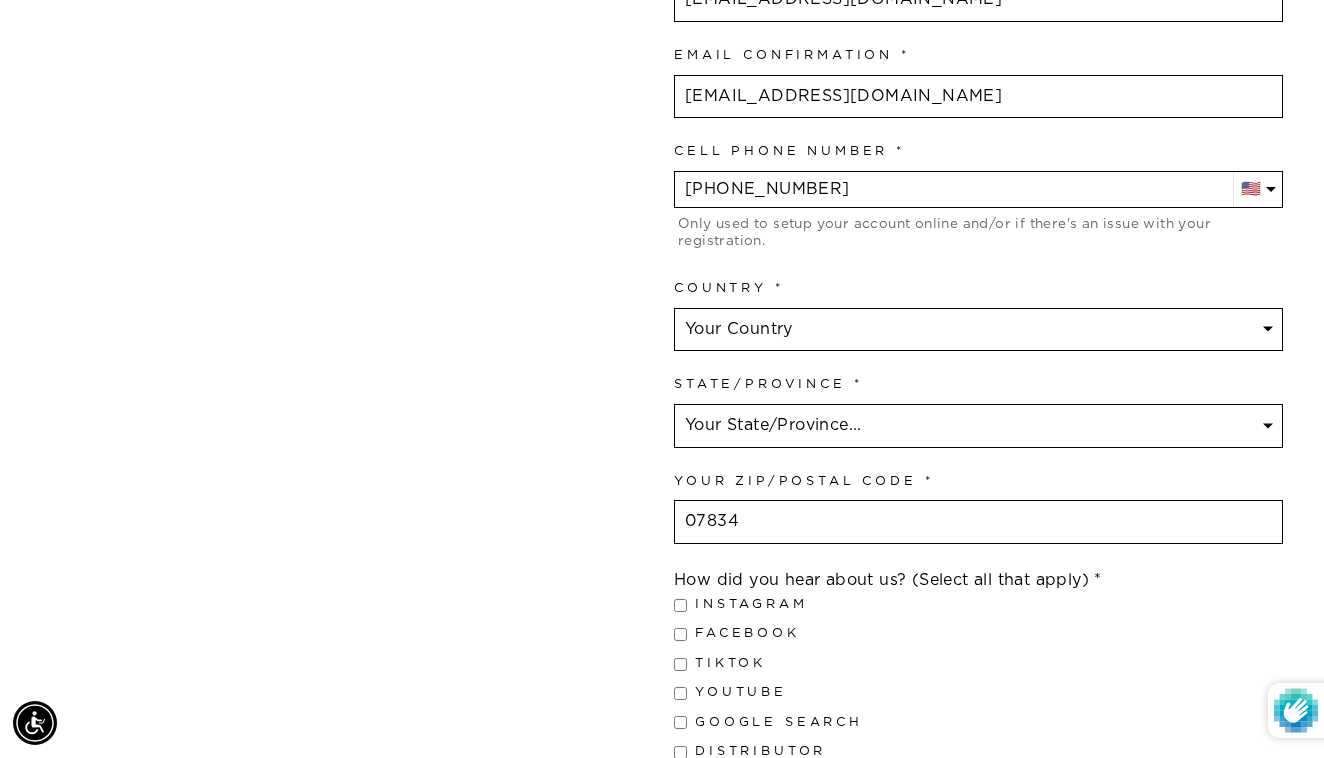 click on "Join the Aqua family  and unlock professional access and pricing
Fine Print:  We sell to licensed hair professionals only. Your account will be manually approved by us, and may take up to 24 hours.  You will receive a welcome email once your account is setup.
Please contact  hi@aquahairextensions.com  with any questions or concerns. Please do not share your professional account login with a client , or it may be disabled and any store credits or benefits you have available will also be disabled.
Previously Registered?  Activate your Account here
Not a Stylist?   Sign up for a Retail Account
United States
Canada
---
Afghanistan
Åland Islands
Albania
Algeria
Andorra
Angola
Anguilla
Antigua & Barbuda
Argentina
Armenia
Aruba
Ascension Island
Australia
Austria
Azerbaijan
Bahamas
Bahrain
Bangladesh
Barbados
Belarus
Belgium
Belize
Benin
Bermuda" at bounding box center [651, 396] 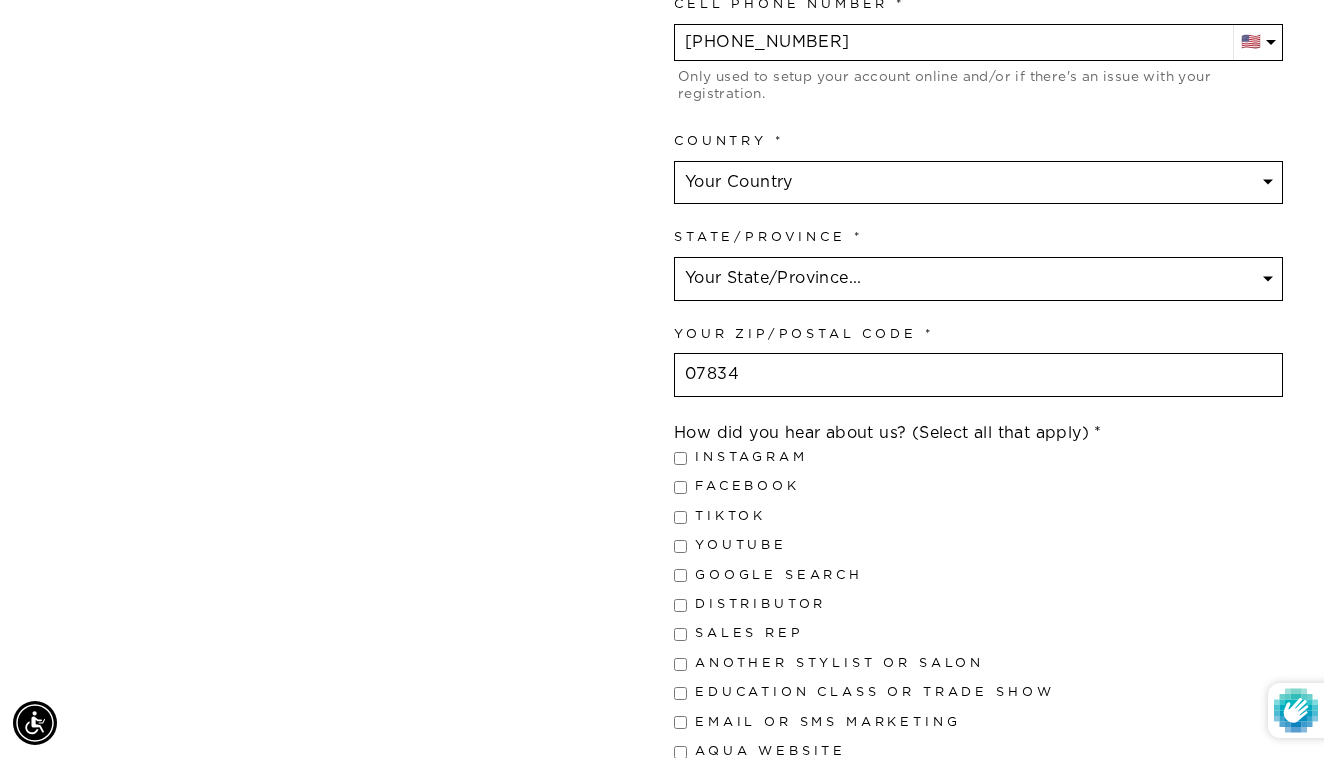scroll, scrollTop: 1242, scrollLeft: 0, axis: vertical 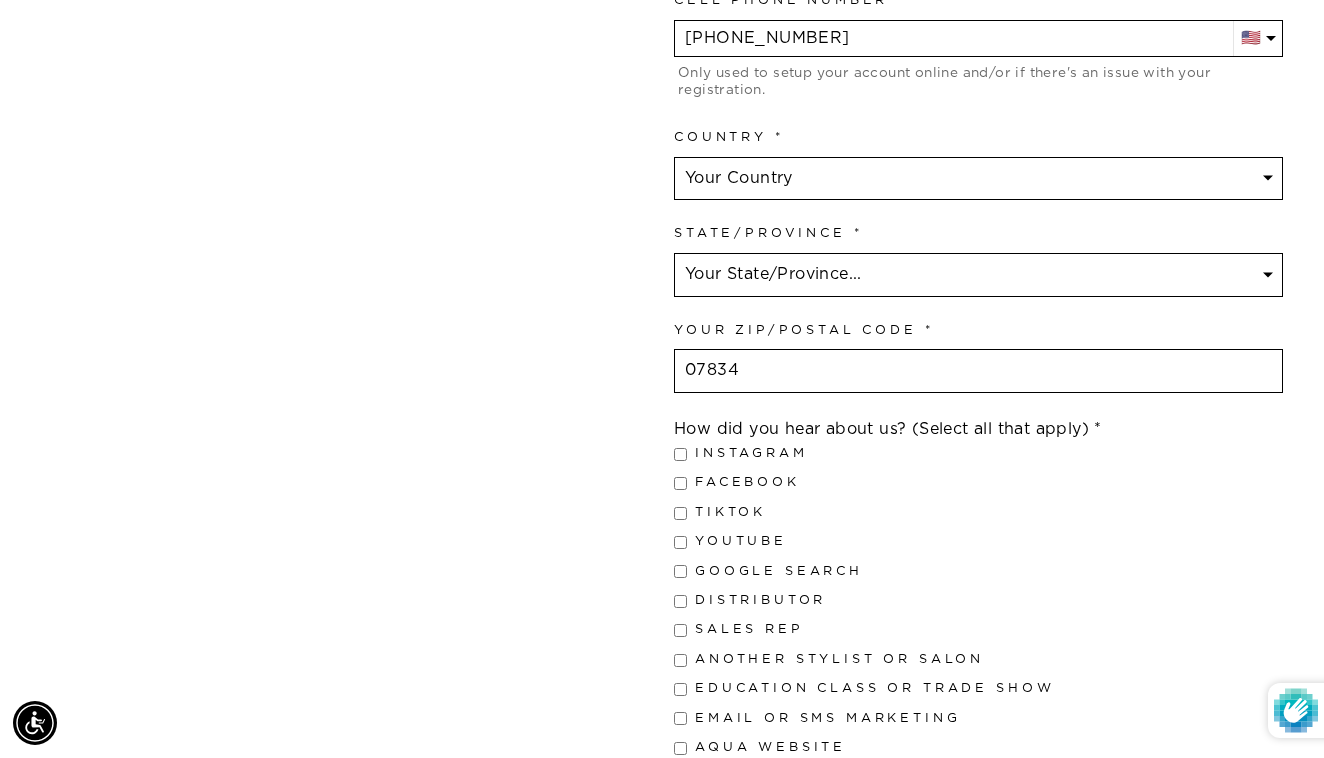 click on "07834" at bounding box center [978, 371] 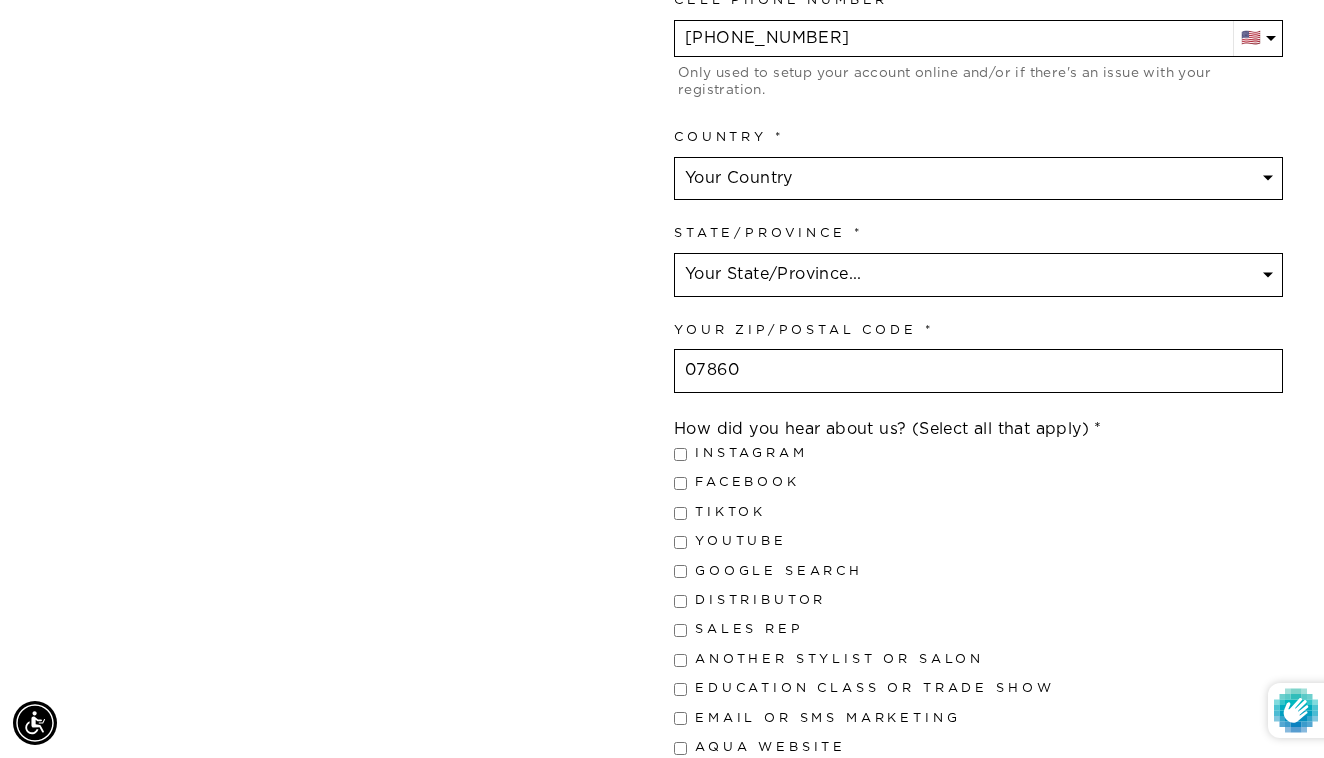 type on "07860" 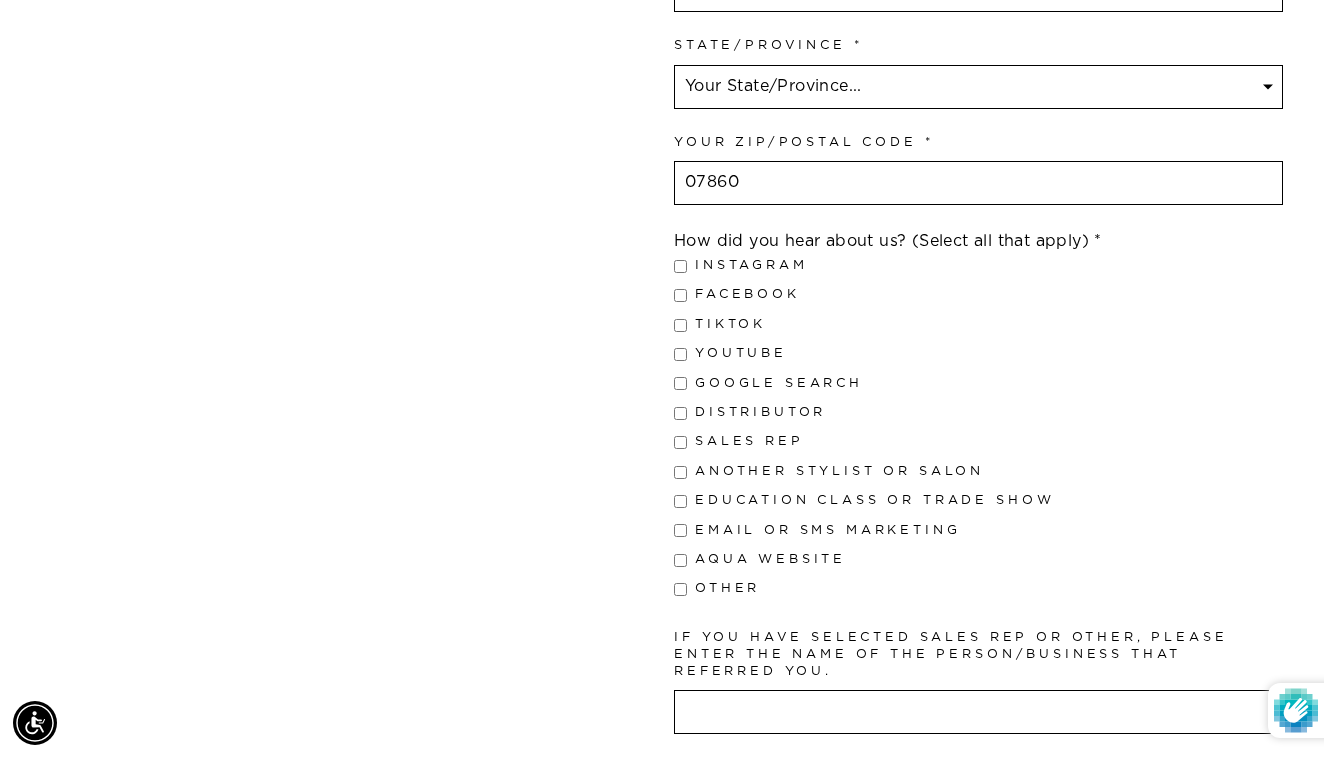 scroll, scrollTop: 1449, scrollLeft: 0, axis: vertical 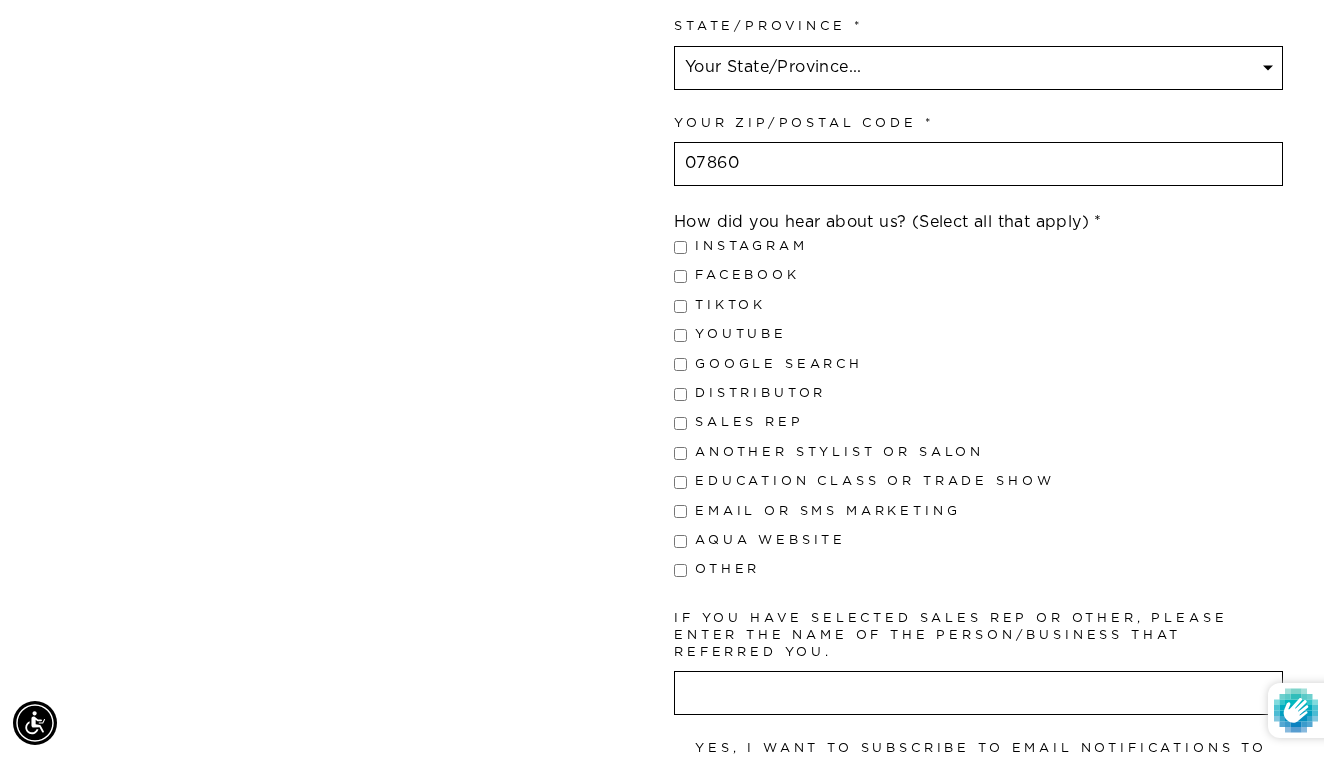 click on "Sales Rep" at bounding box center (680, 423) 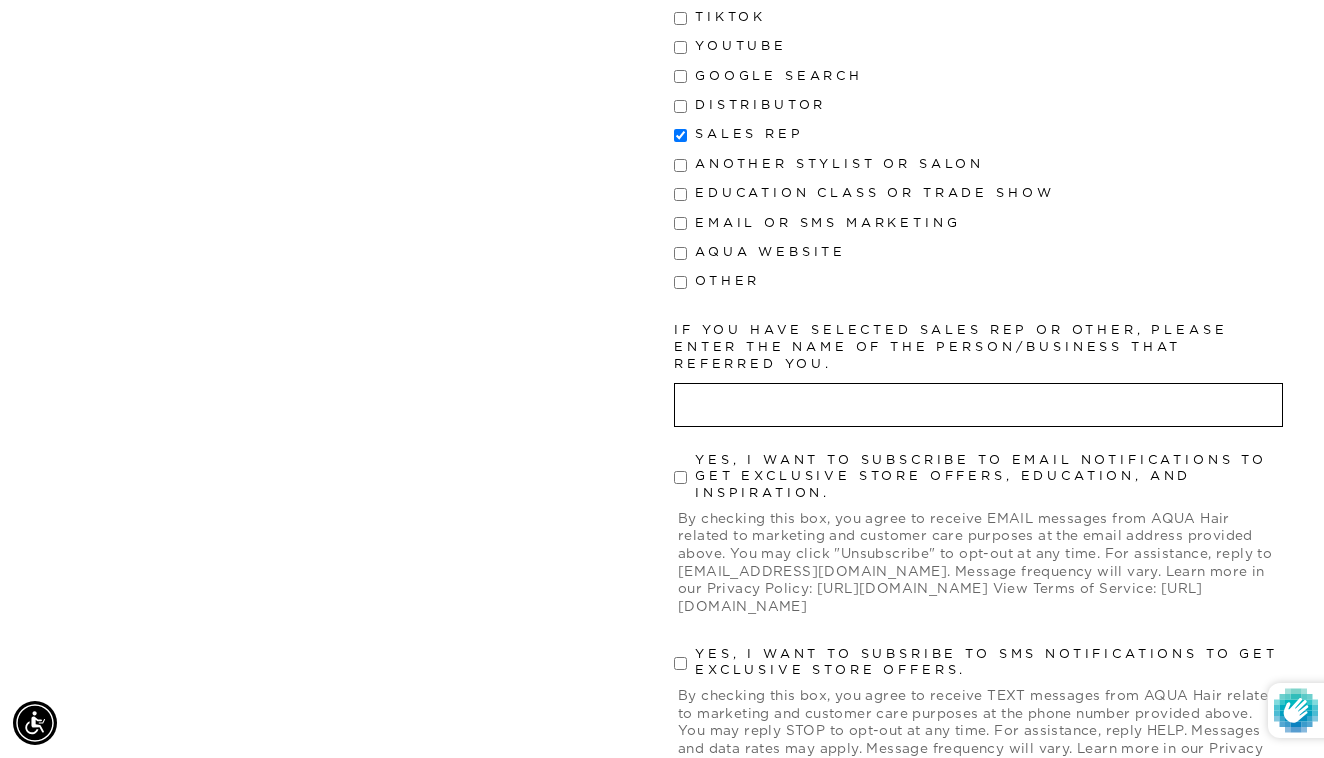 scroll, scrollTop: 1749, scrollLeft: 0, axis: vertical 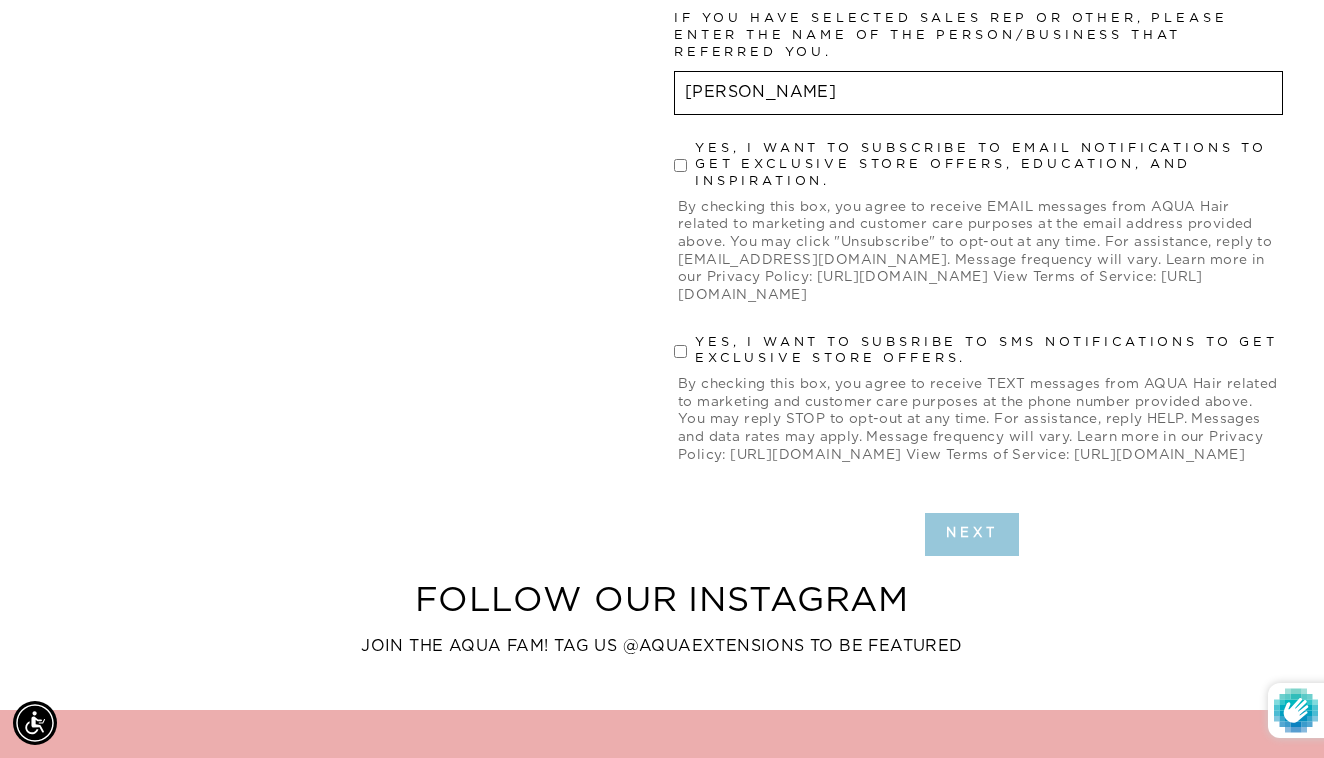 type on "MJ connors" 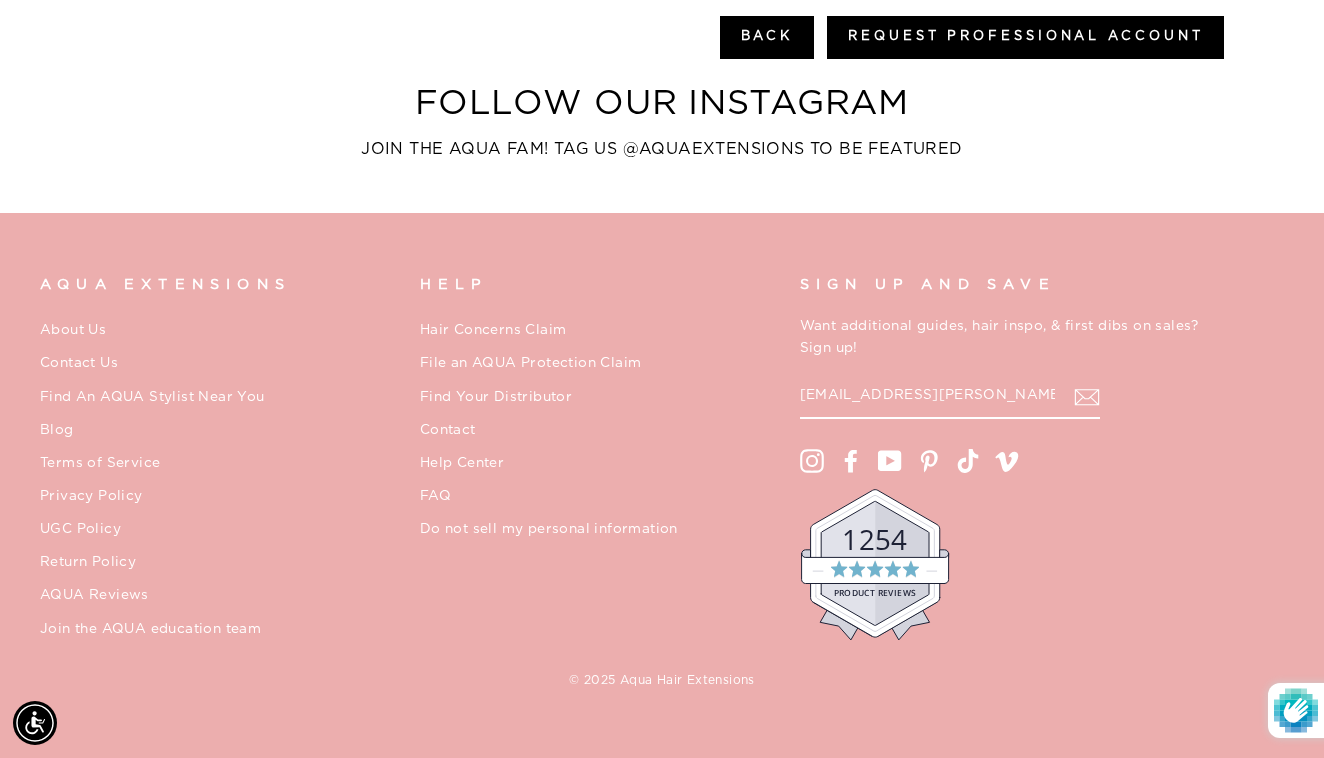 scroll, scrollTop: 347, scrollLeft: 0, axis: vertical 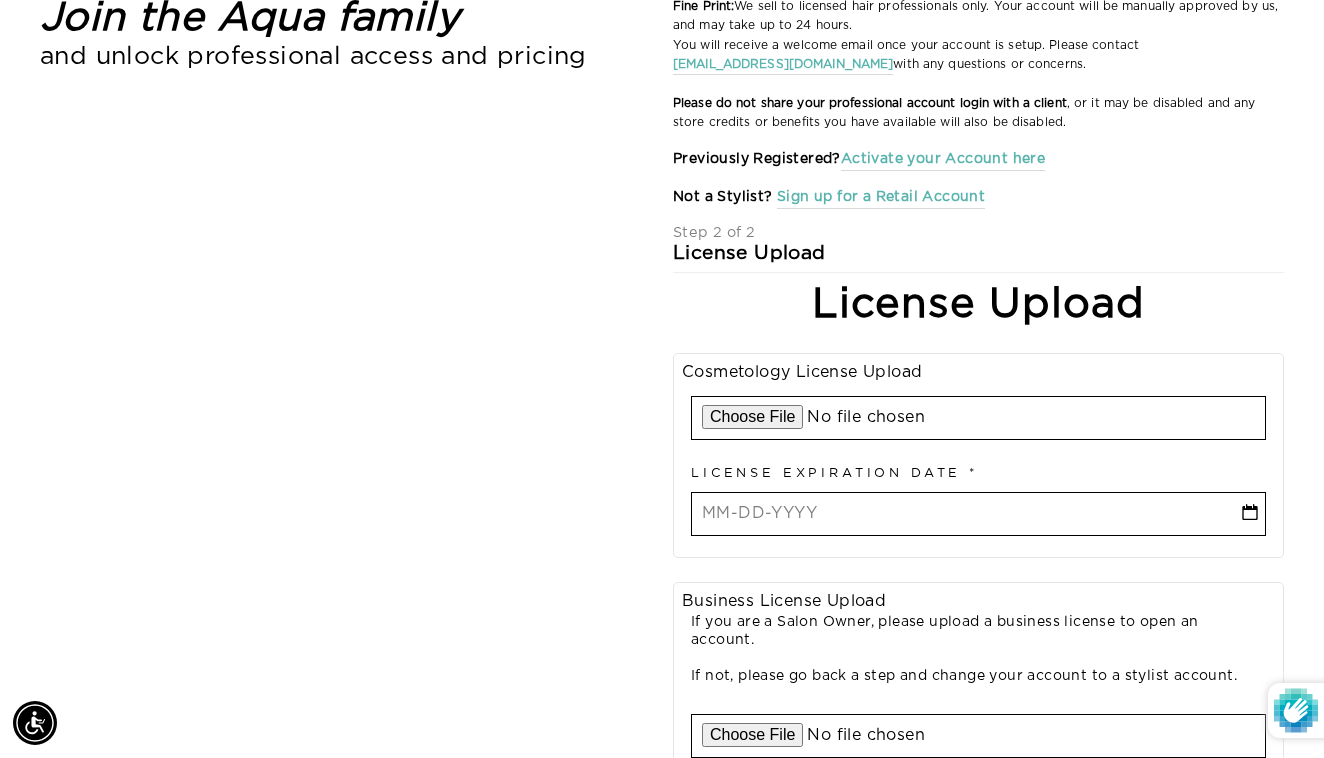 click at bounding box center [978, 418] 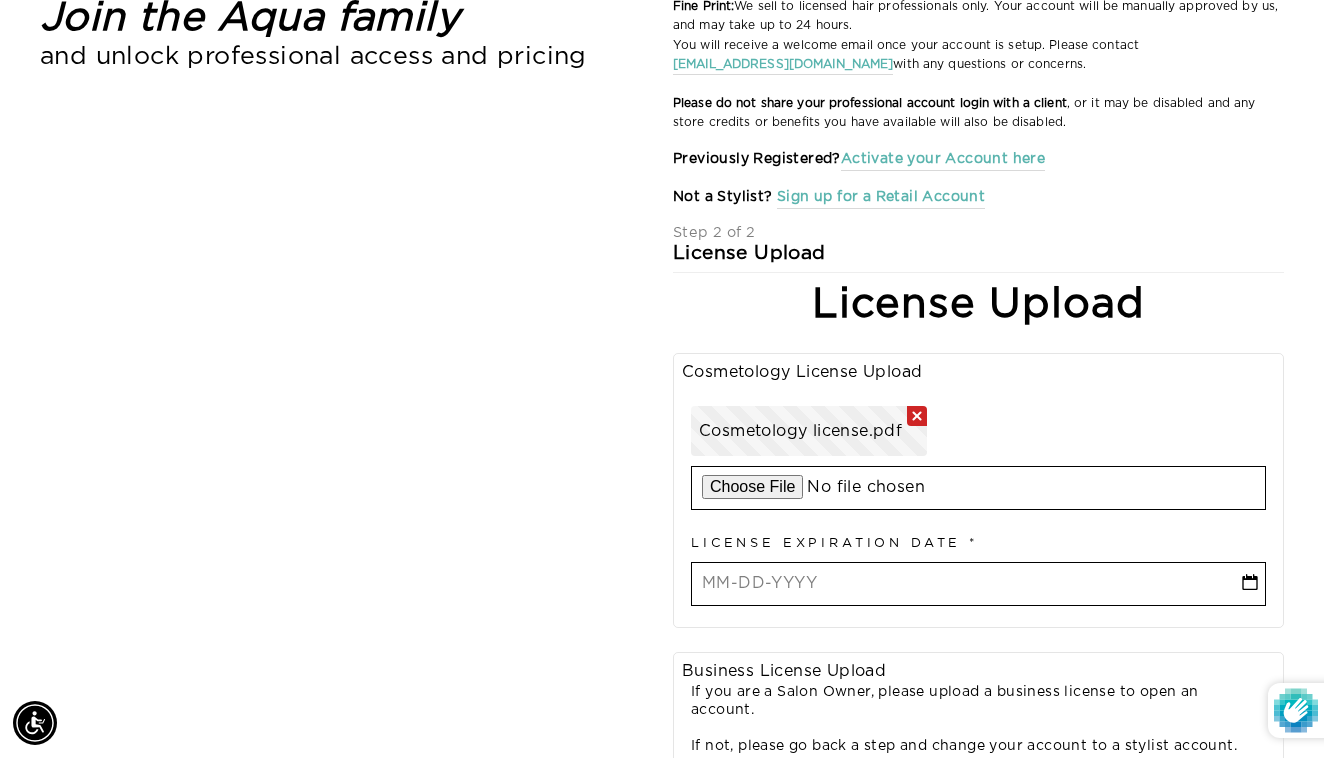 click at bounding box center [917, 416] 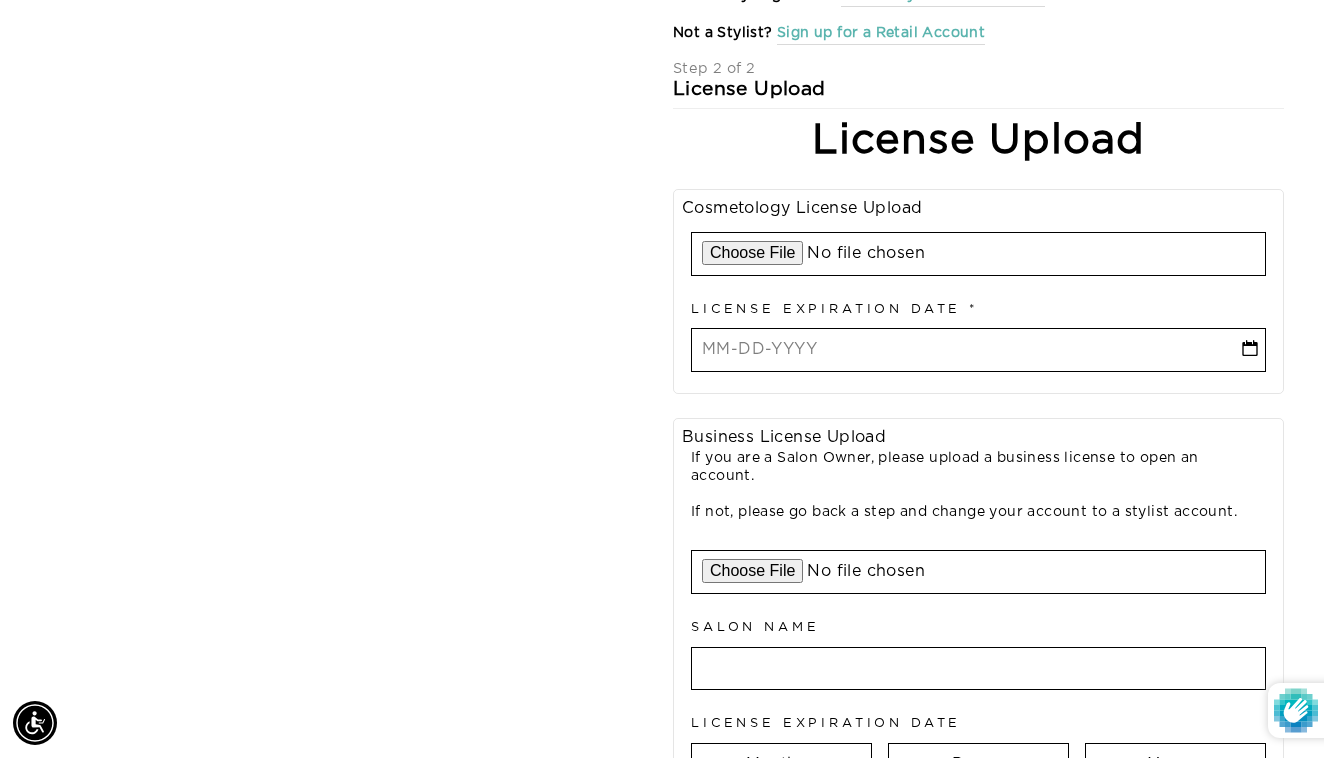 scroll, scrollTop: 516, scrollLeft: 0, axis: vertical 